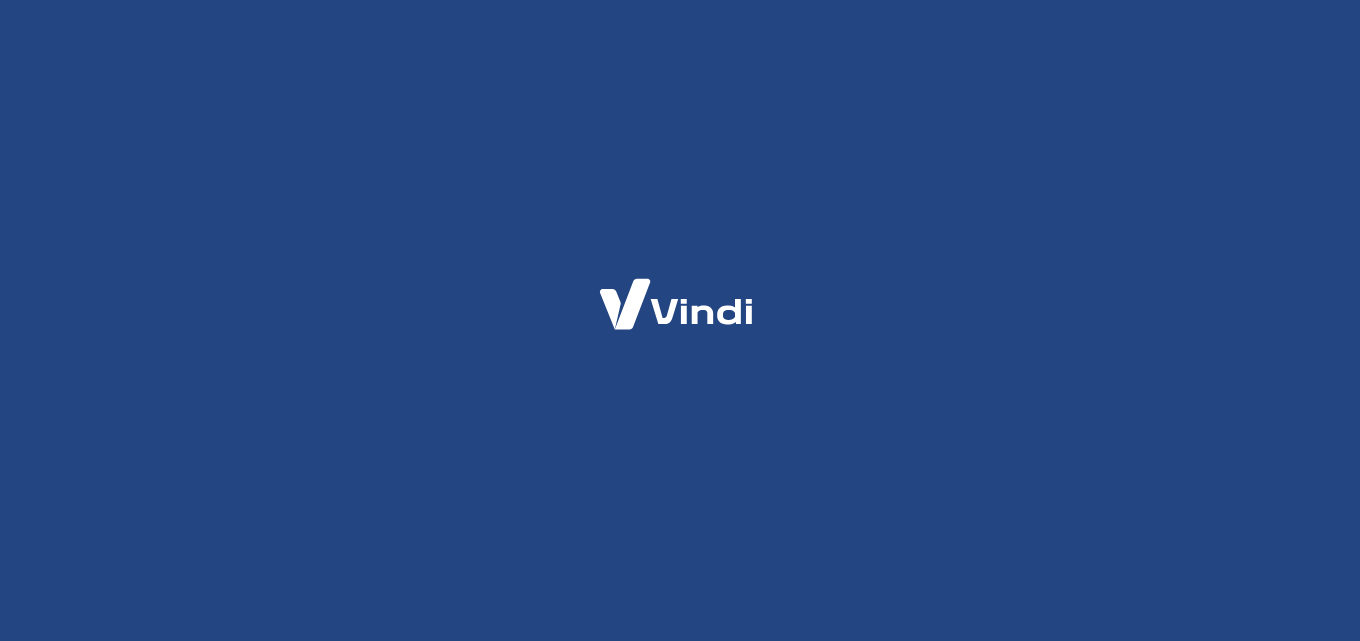 scroll, scrollTop: 0, scrollLeft: 0, axis: both 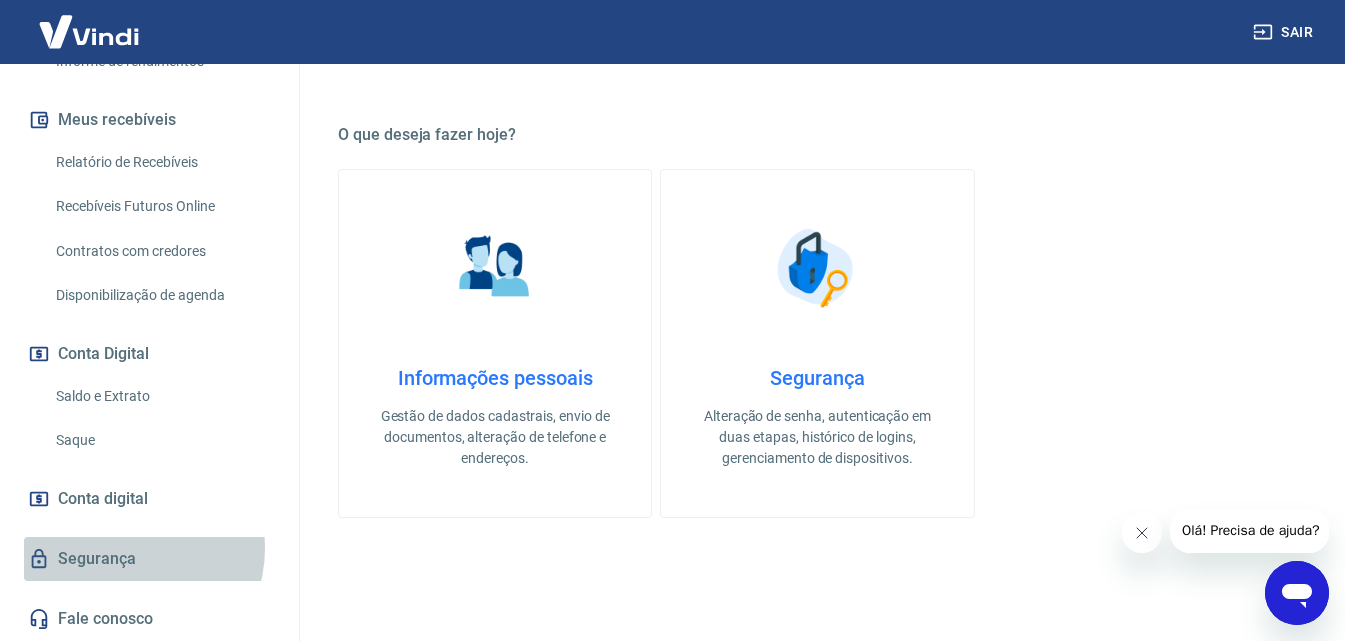click on "Segurança" at bounding box center (149, 559) 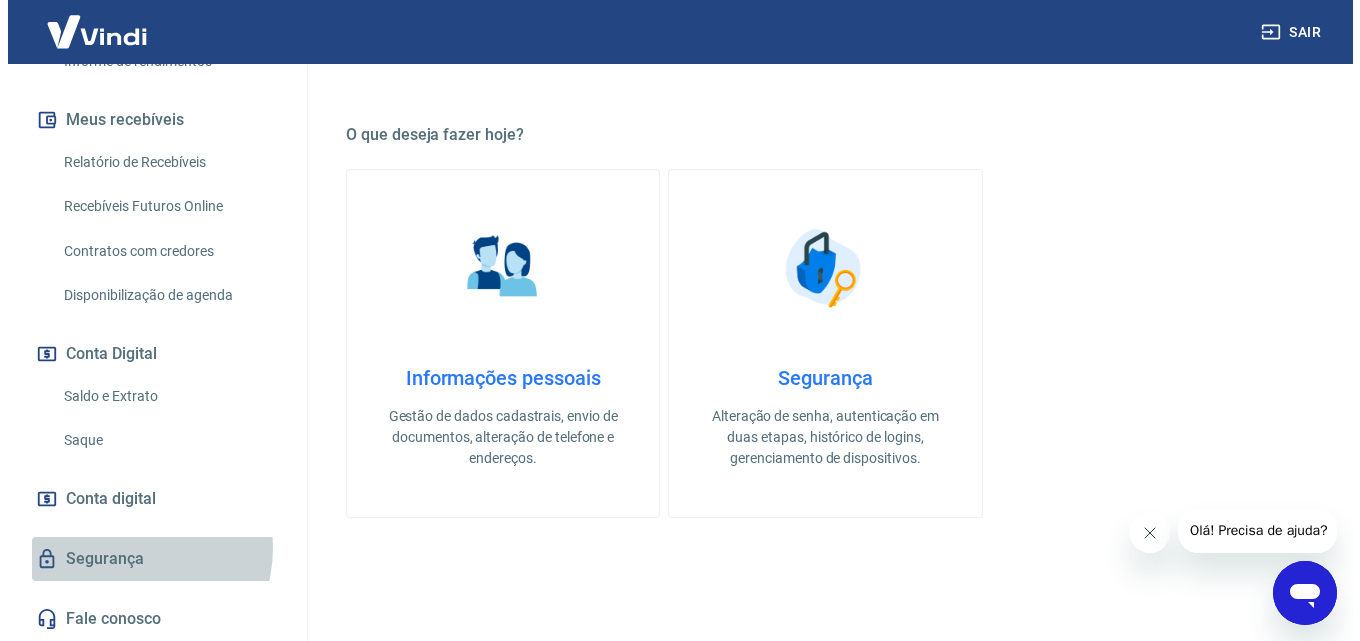 scroll, scrollTop: 0, scrollLeft: 0, axis: both 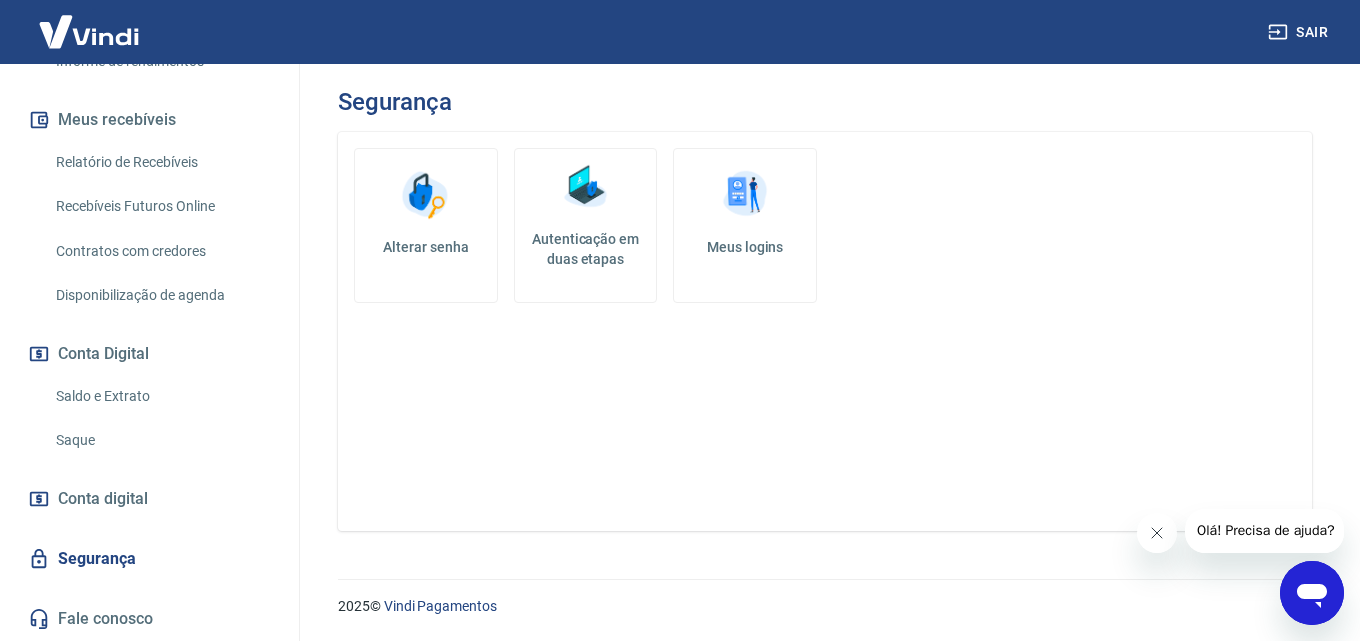 click on "Conta digital" at bounding box center (103, 499) 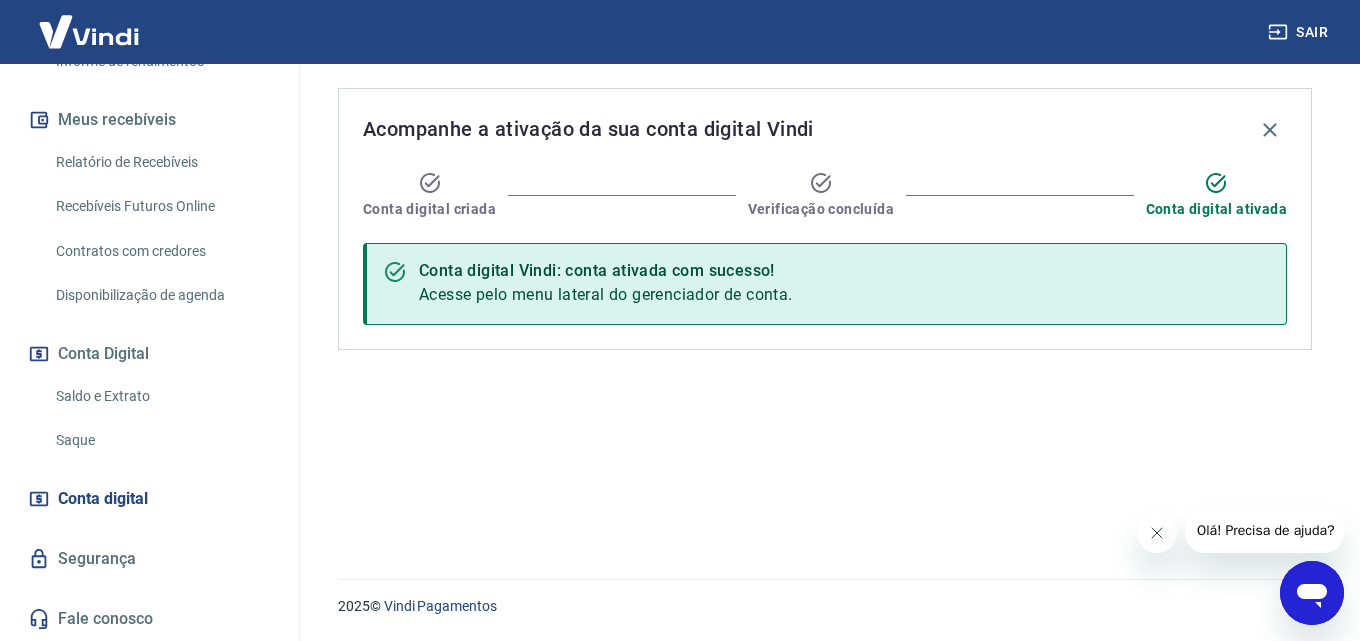 click 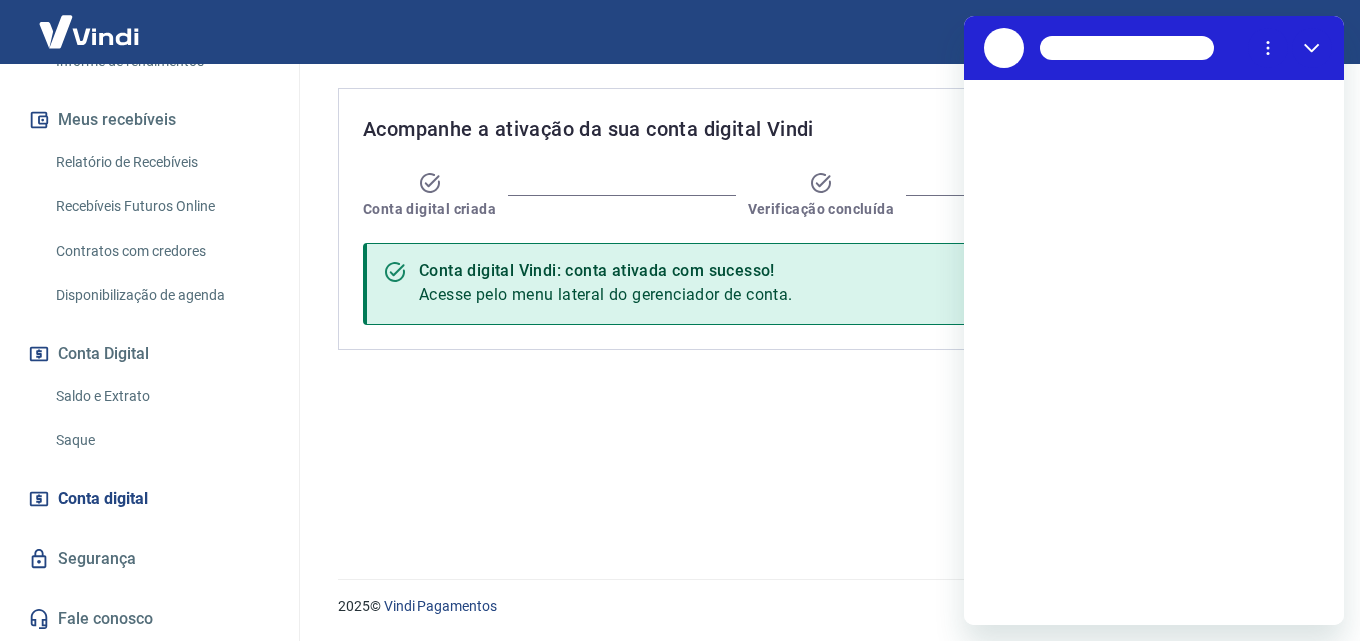 scroll, scrollTop: 0, scrollLeft: 0, axis: both 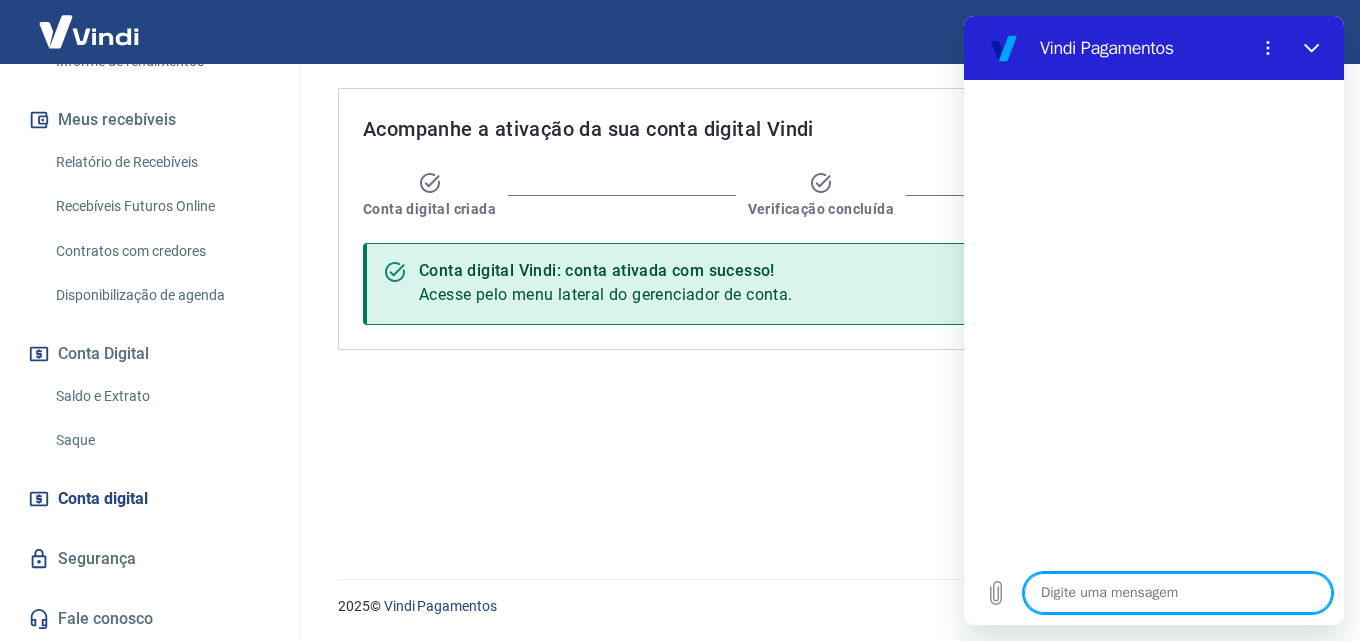 click at bounding box center [1178, 593] 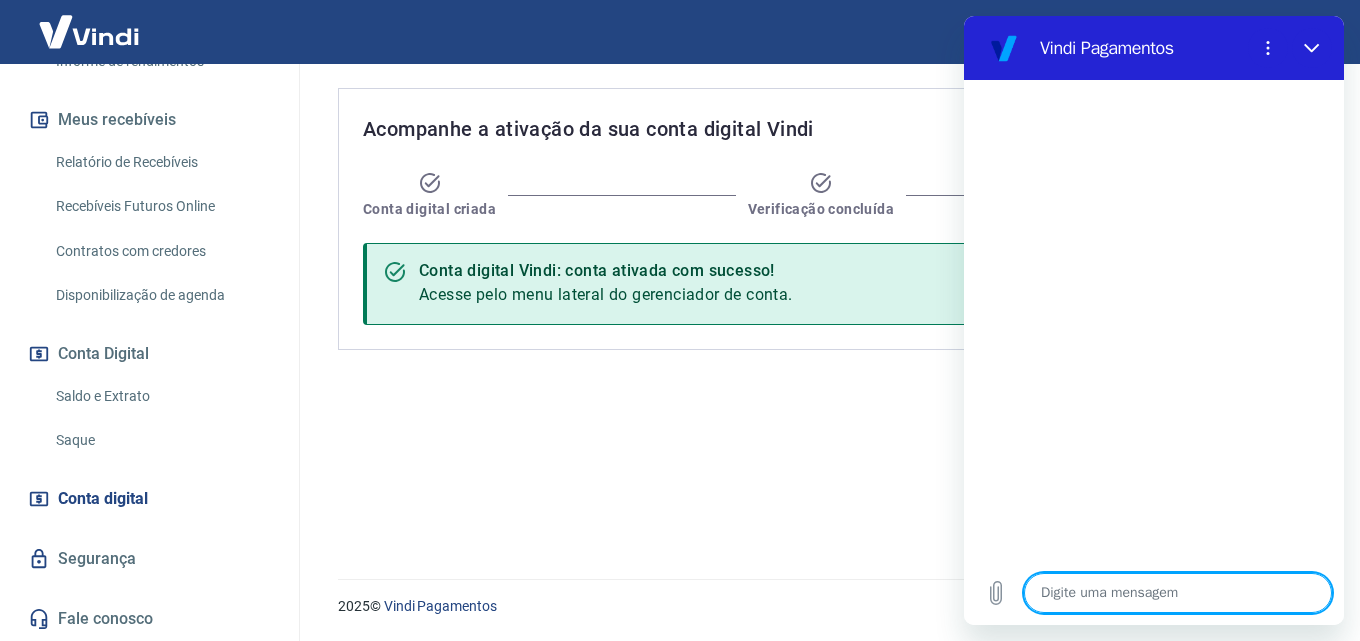 type on "b" 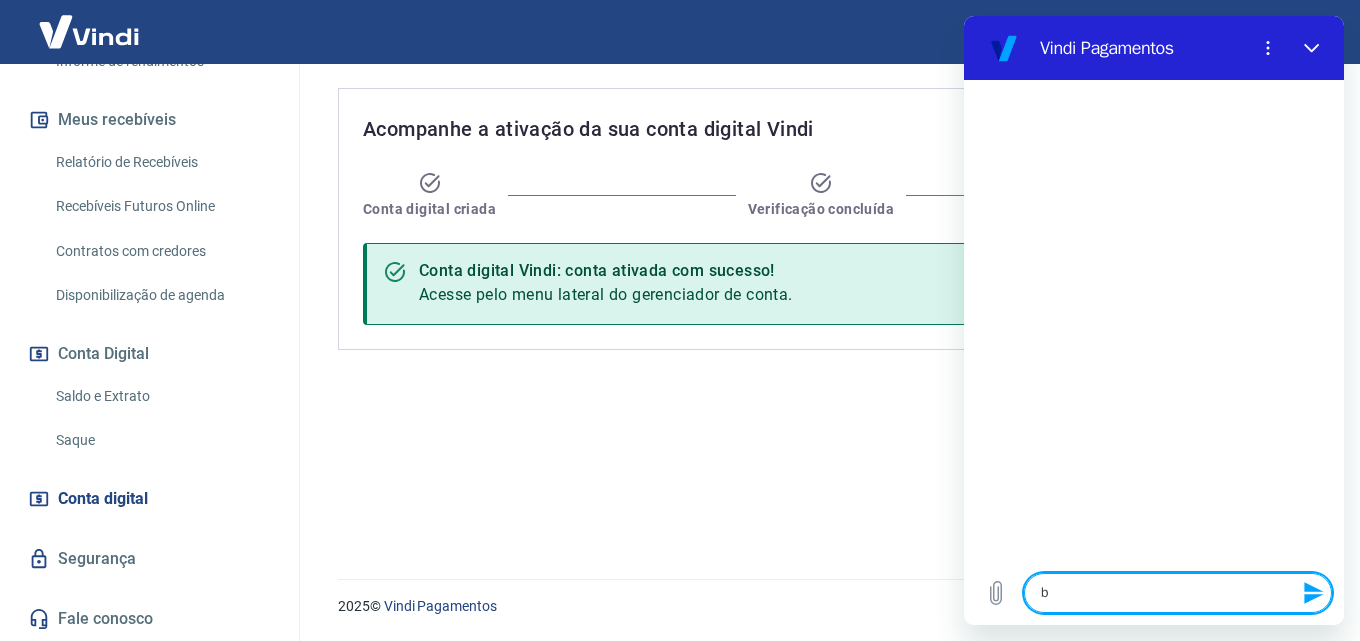 type on "bo" 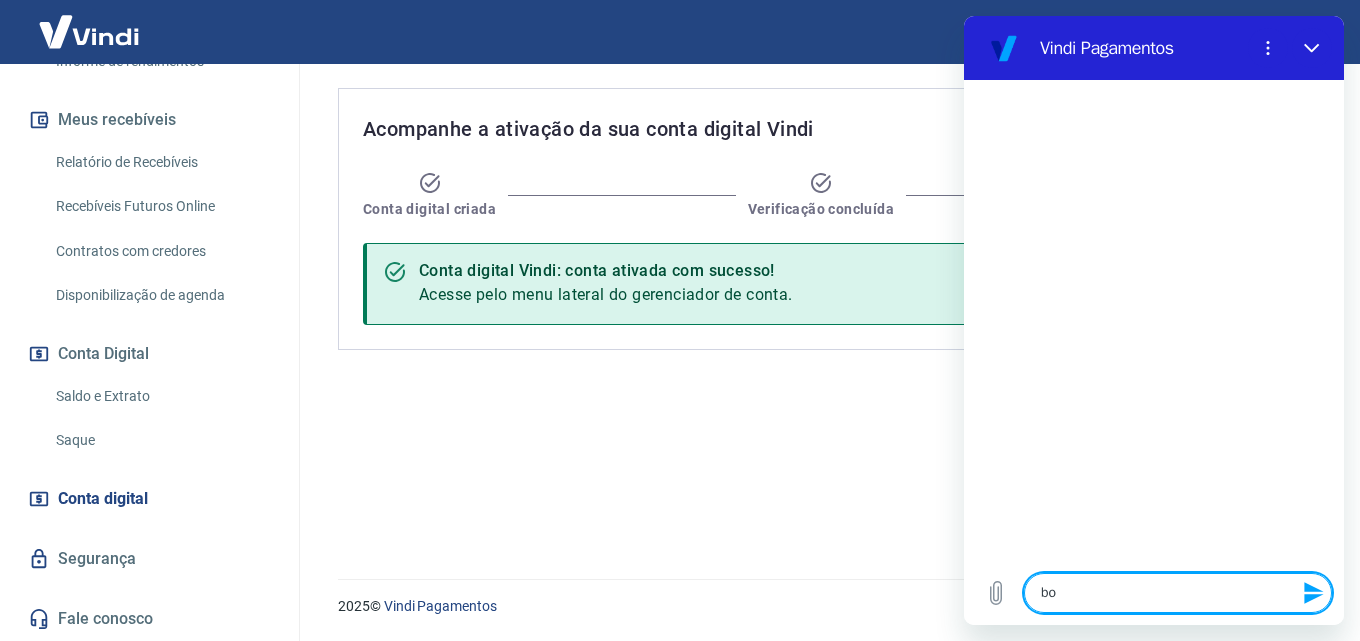 type on "boa" 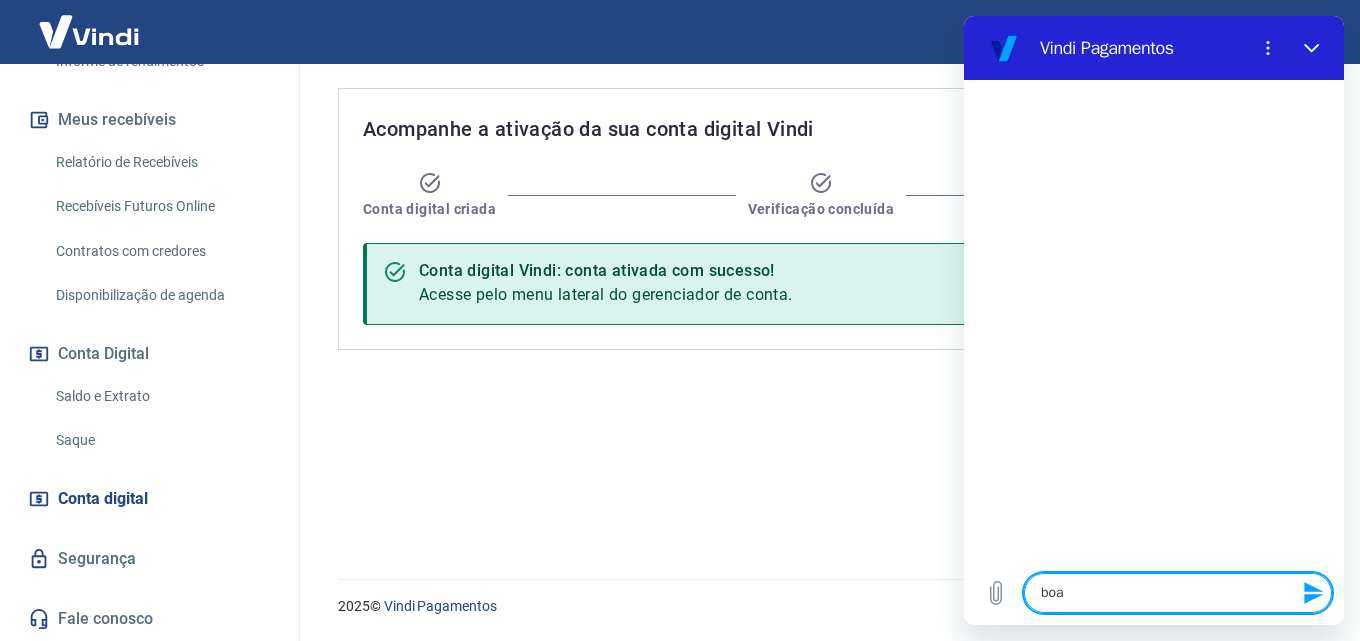 type on "x" 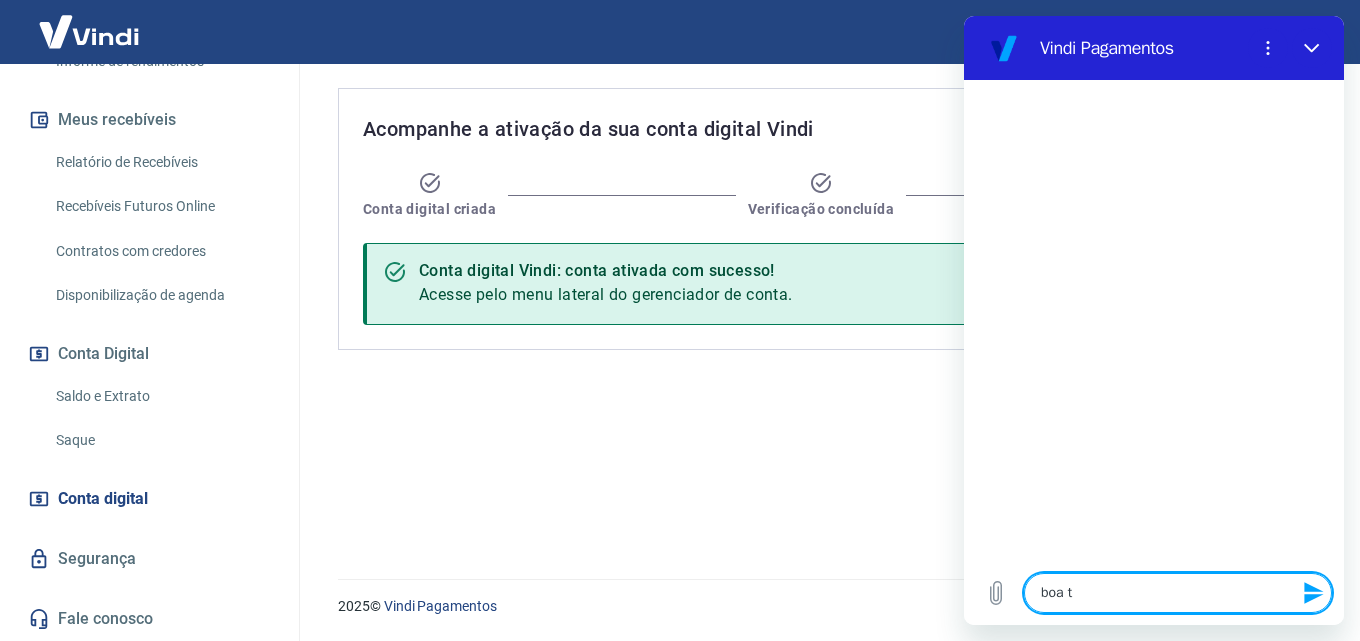 type on "boa ta" 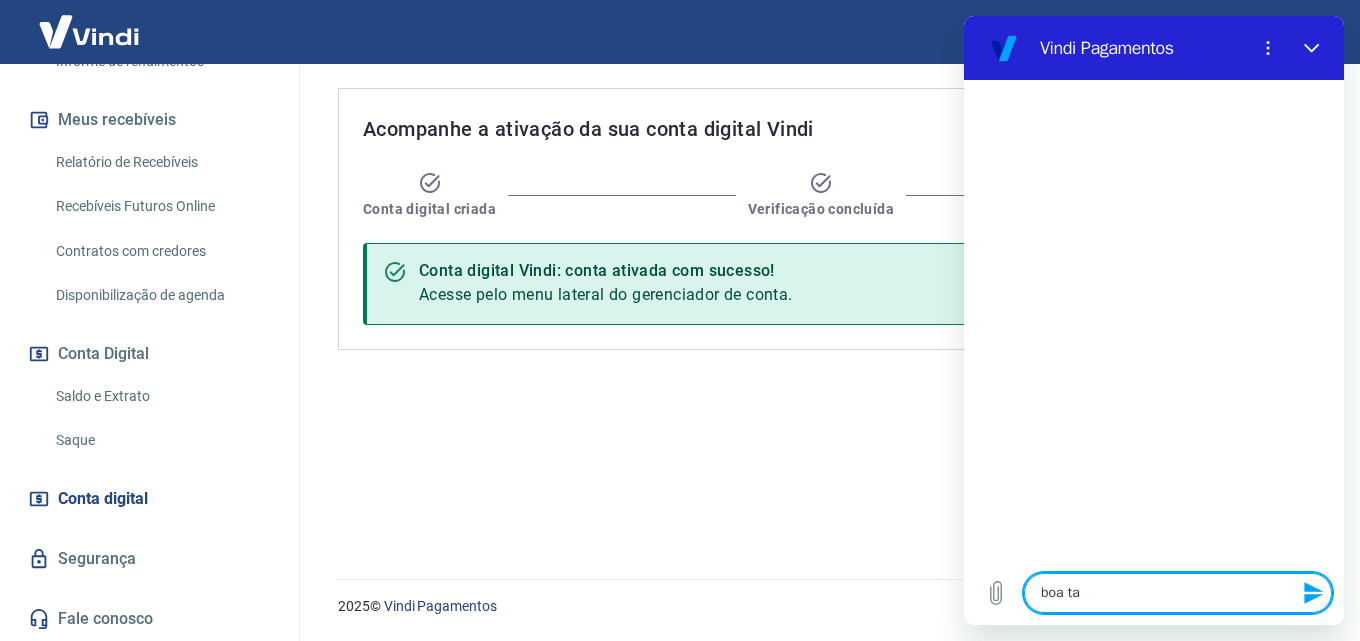 type on "boa tar" 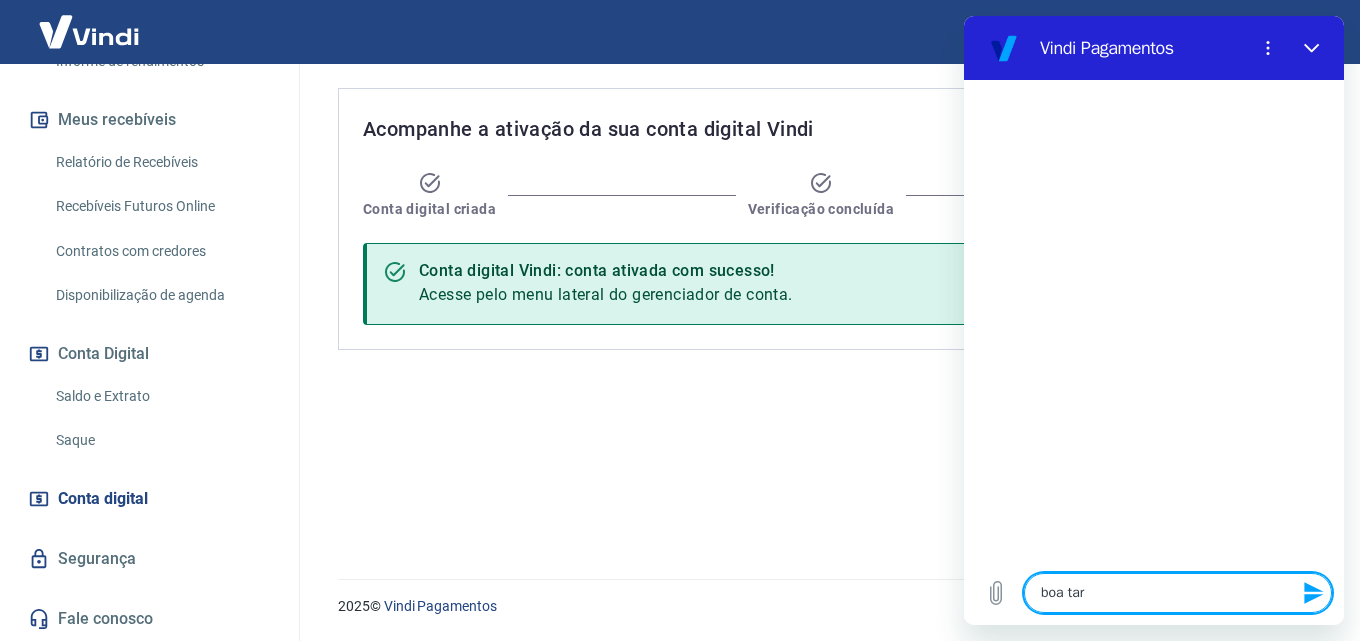 type on "boa tard" 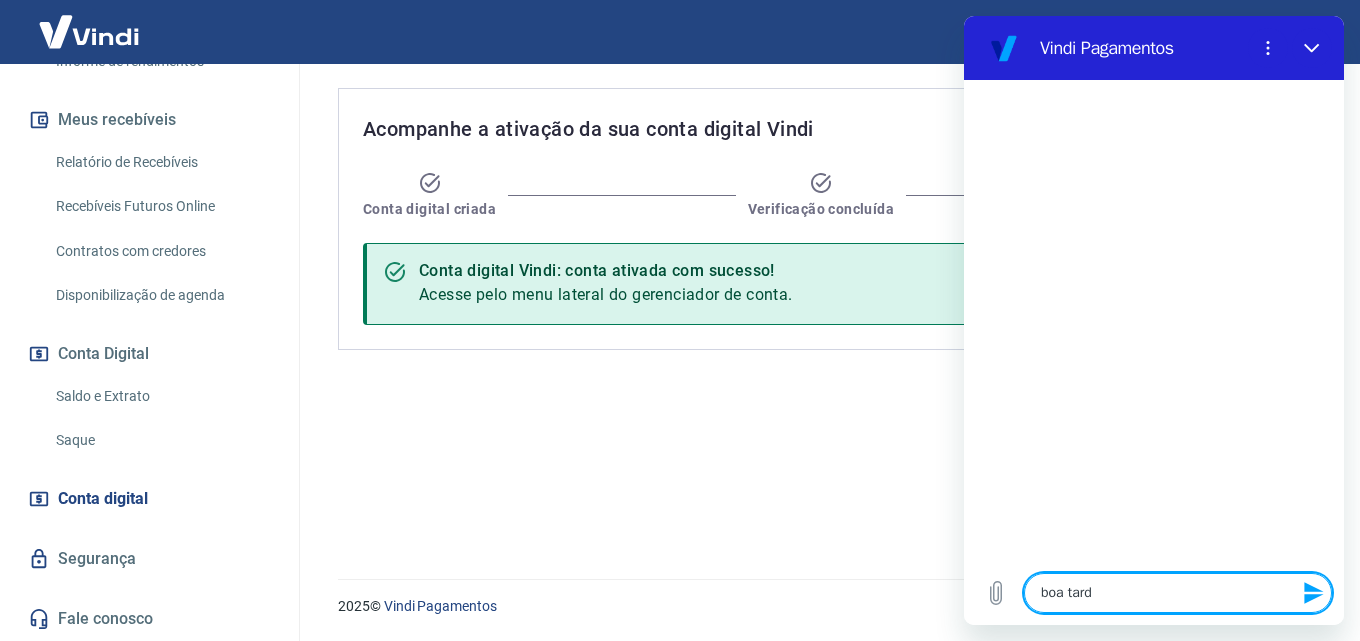 type on "boa tarde" 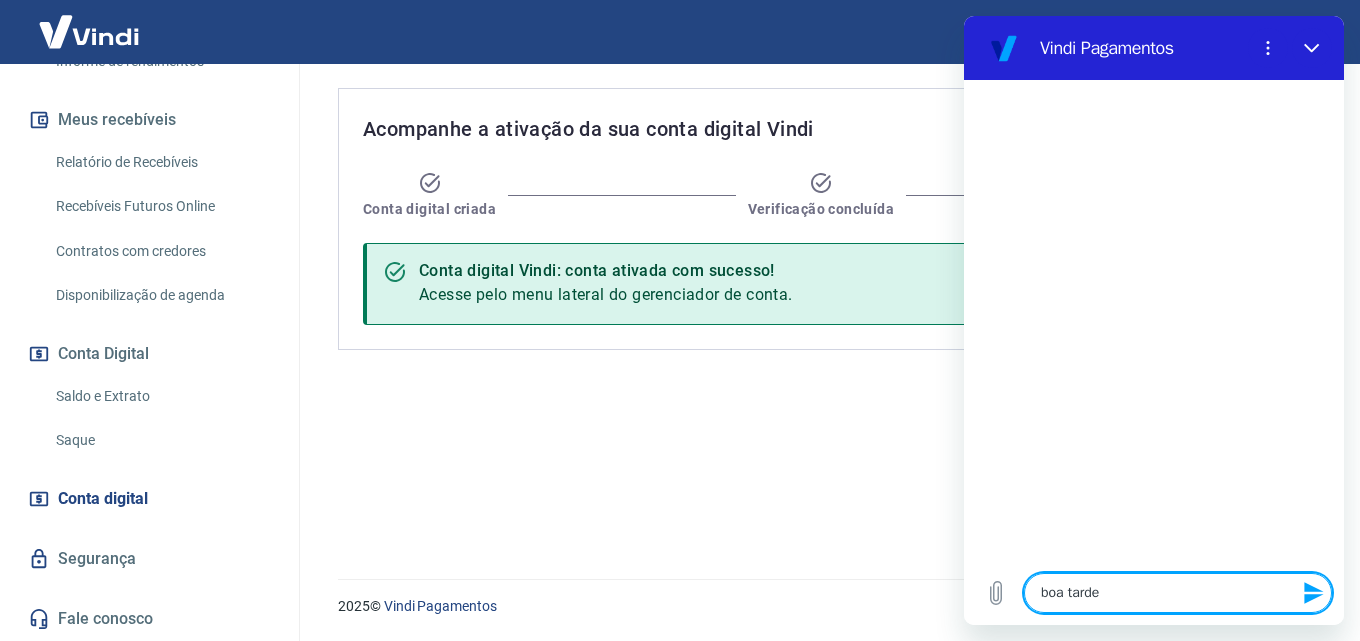 type 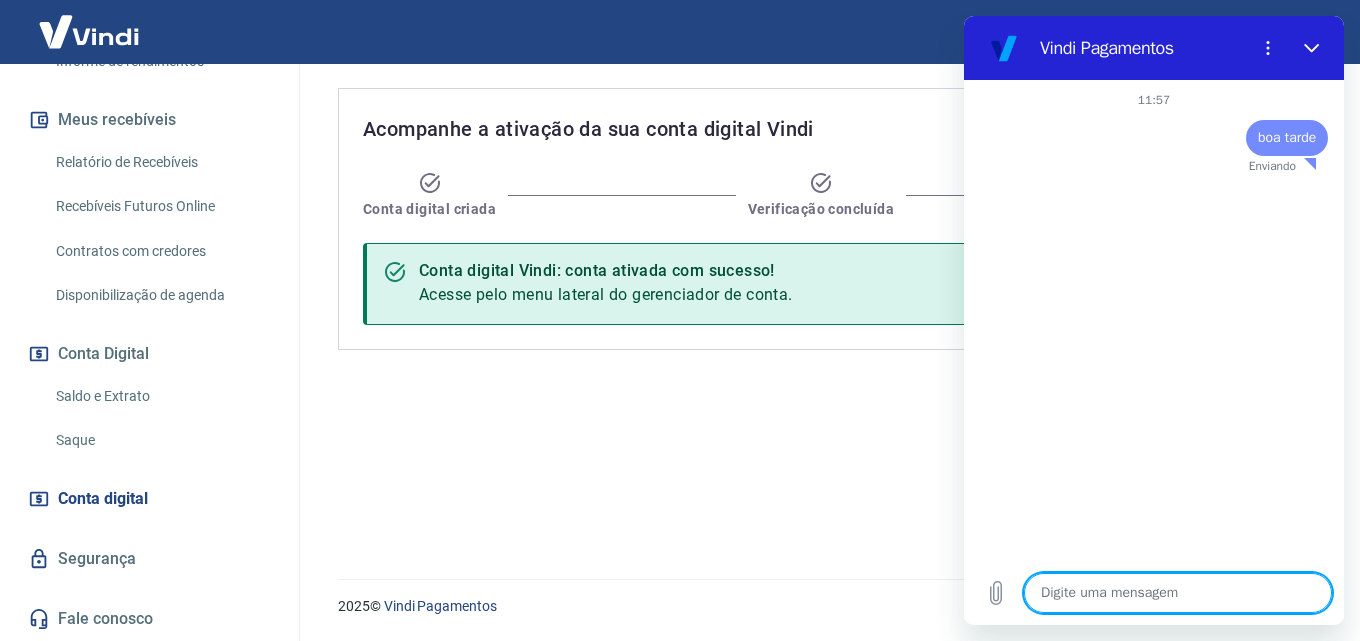 type on "x" 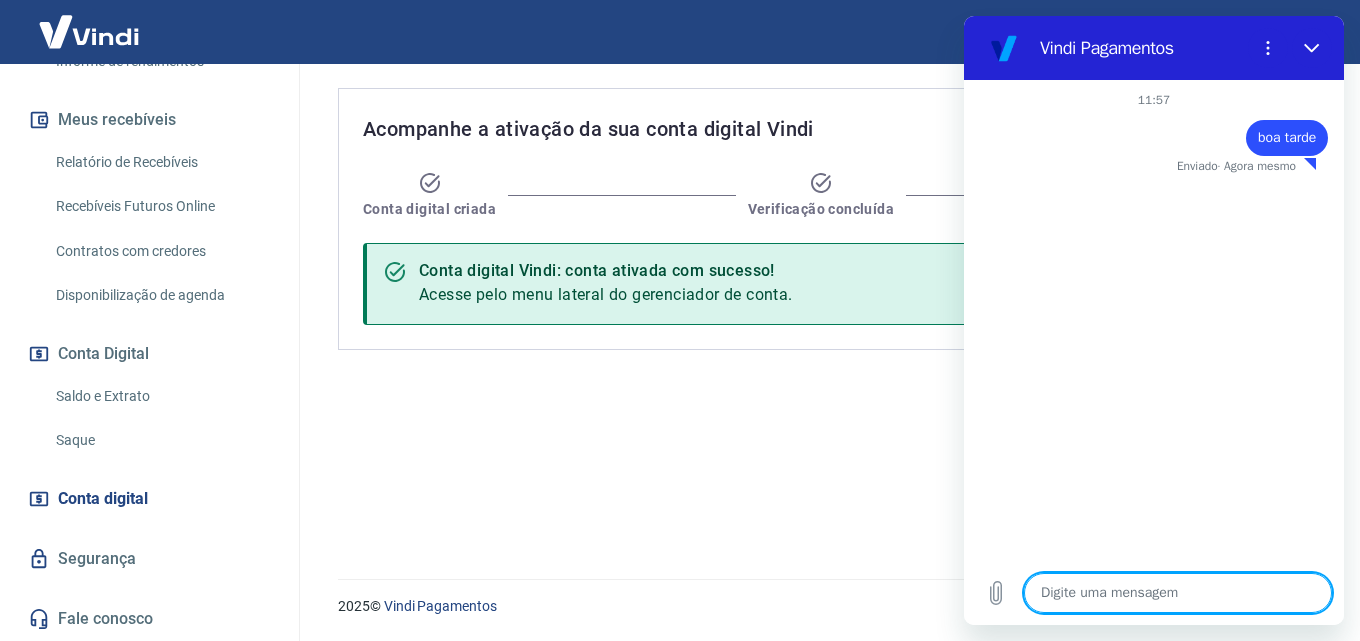 type on "g" 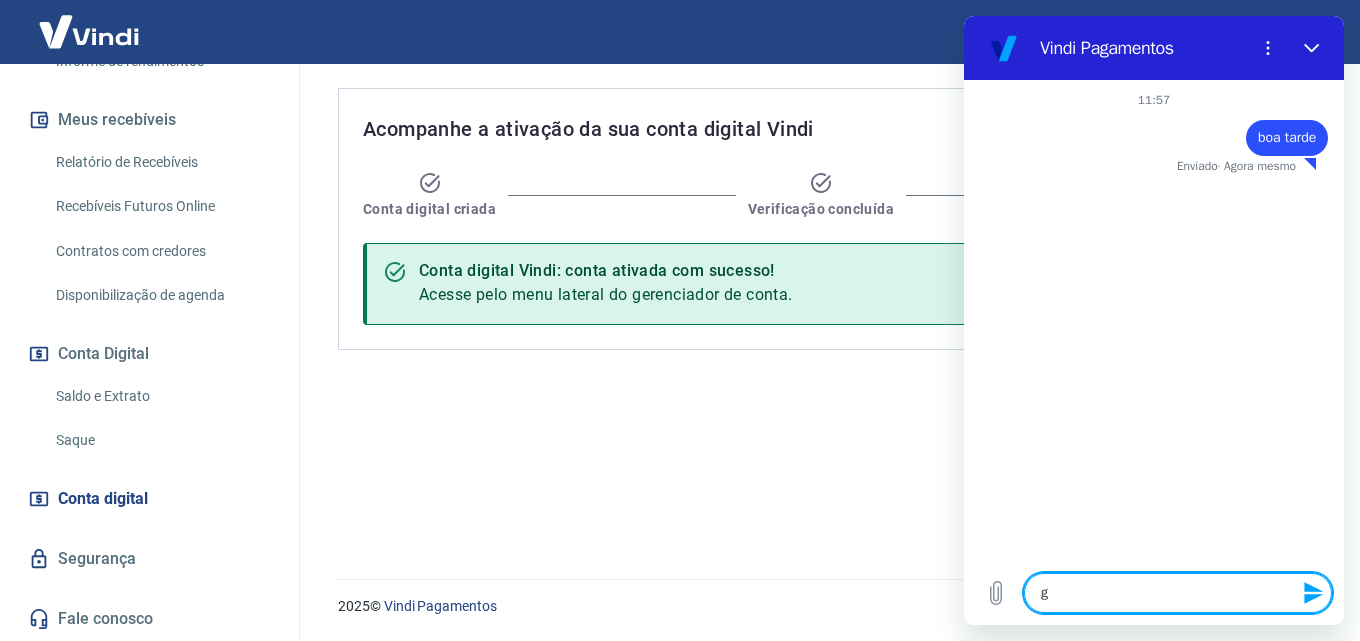 type on "go" 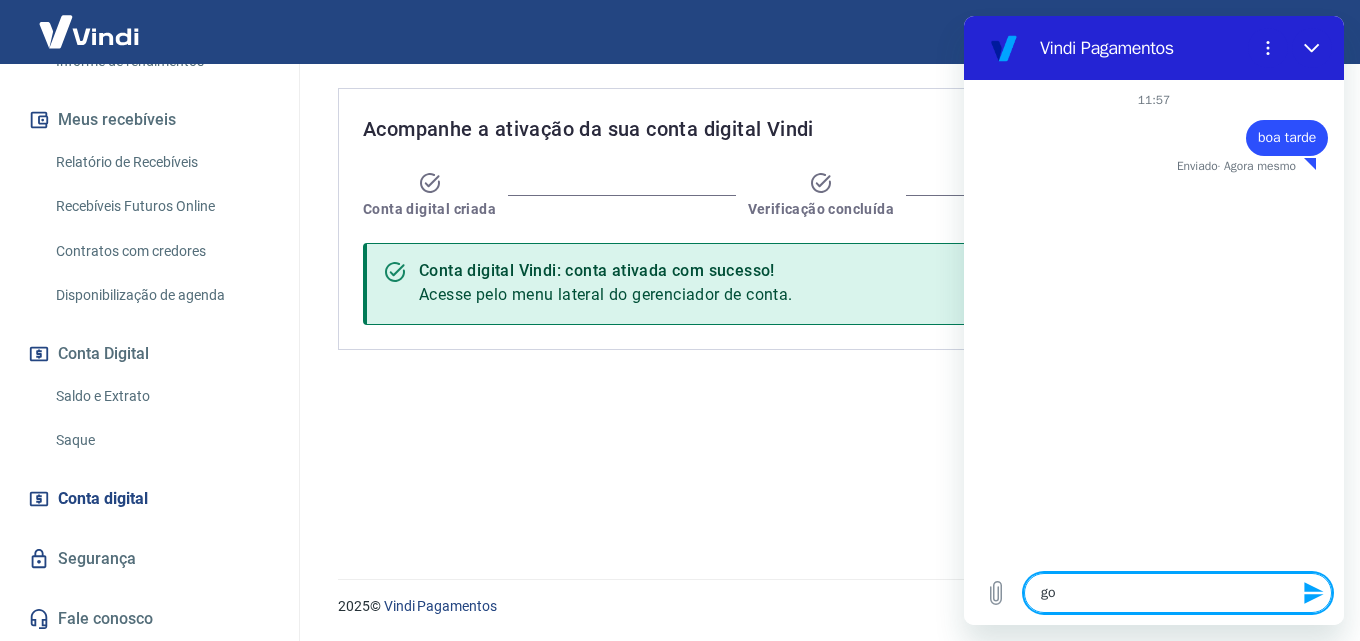 type on "gos" 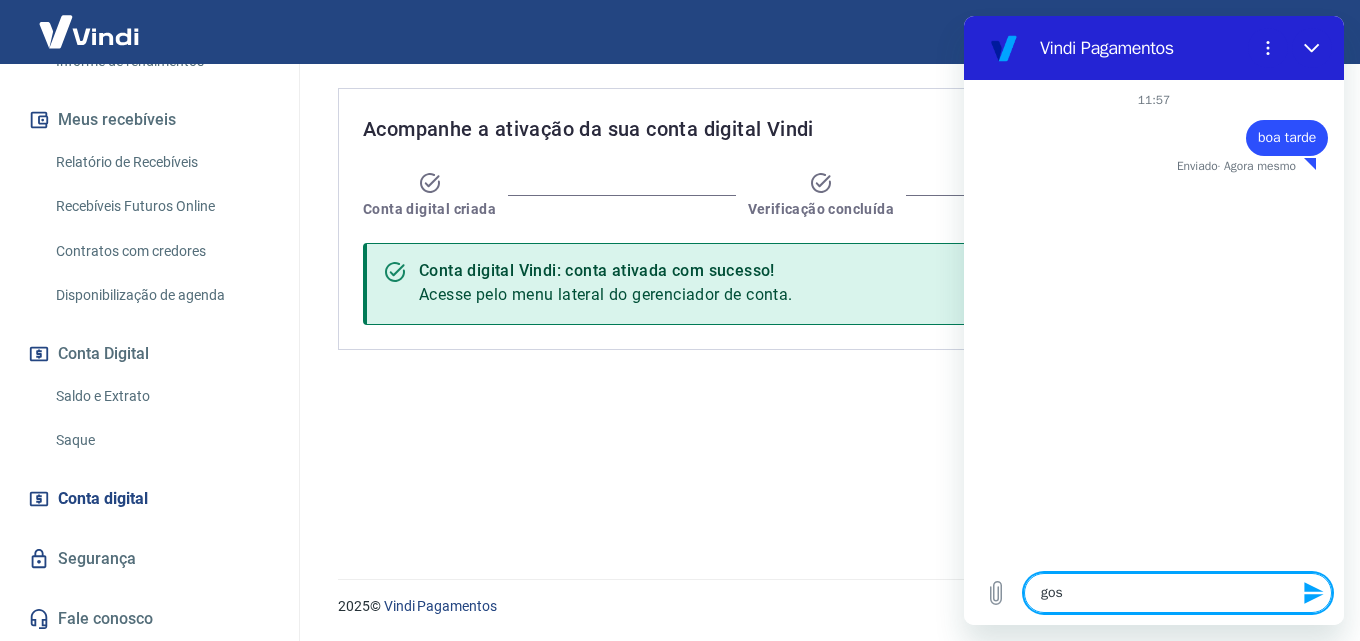 type on "gost" 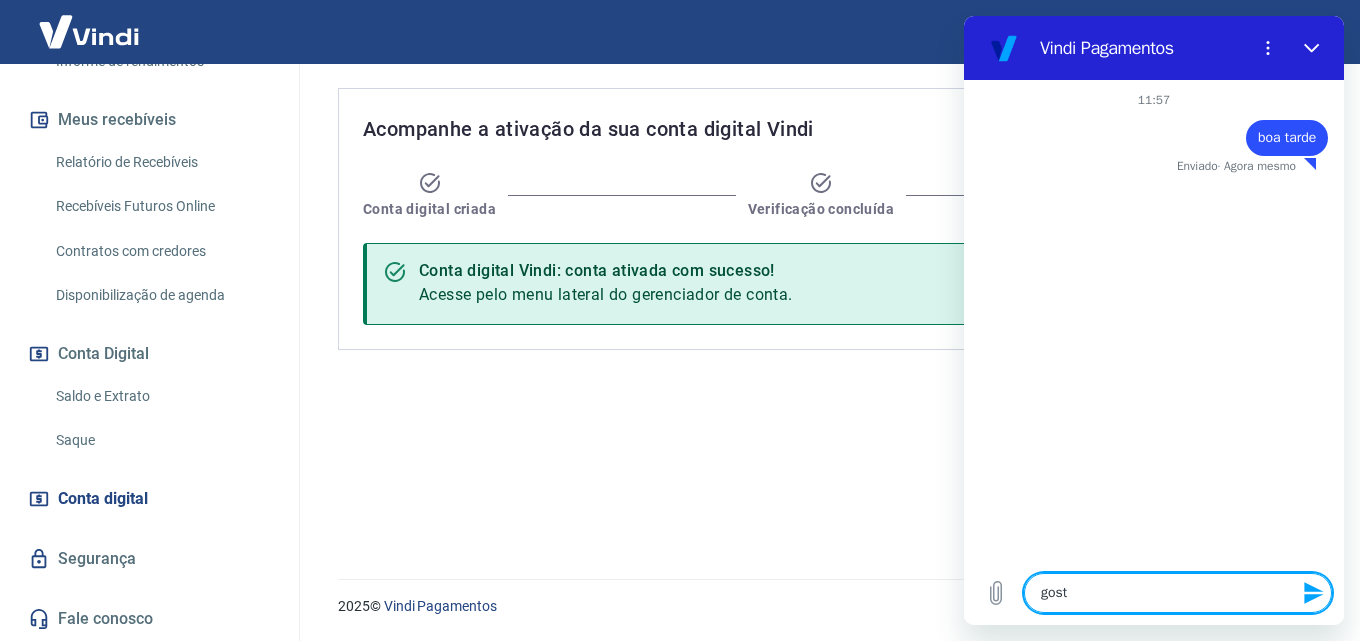 type on "gosta" 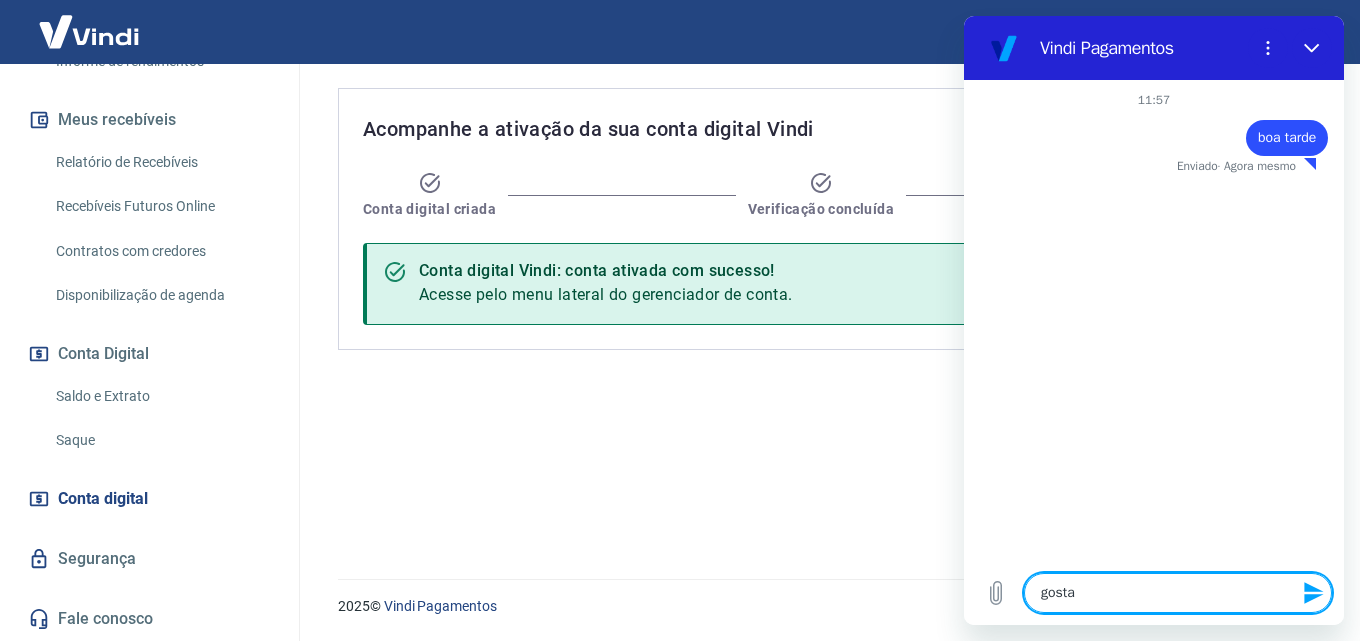 type on "gostar" 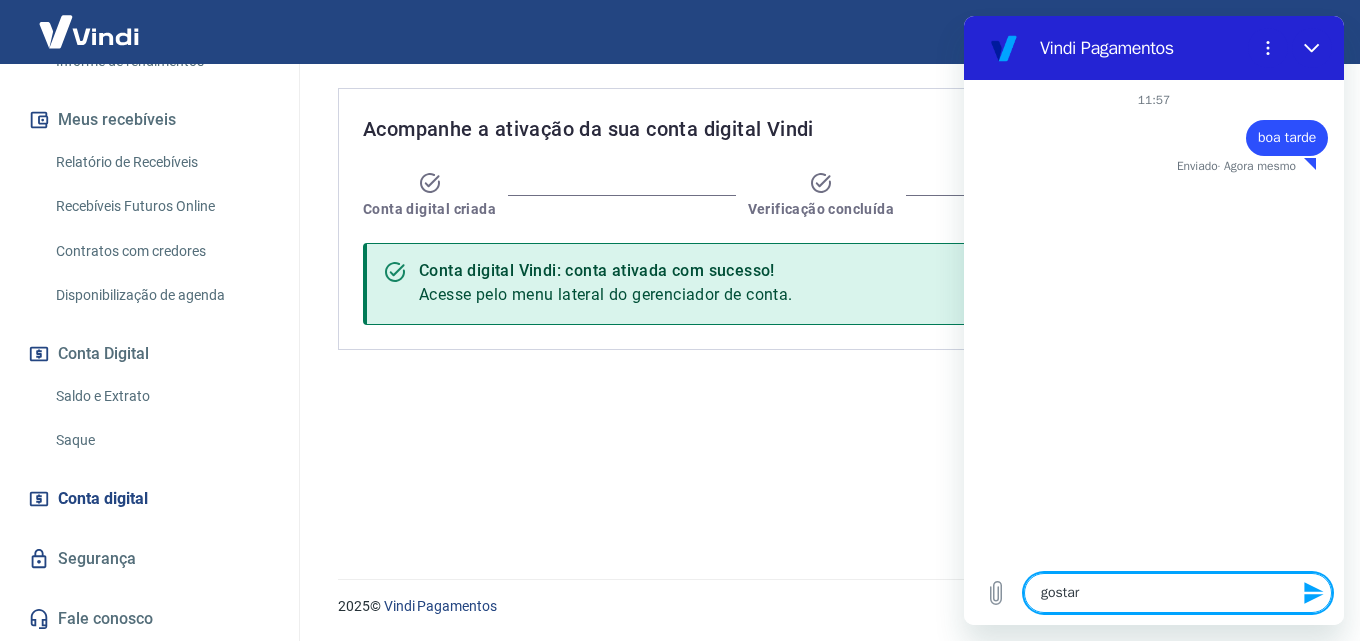 type on "gostari" 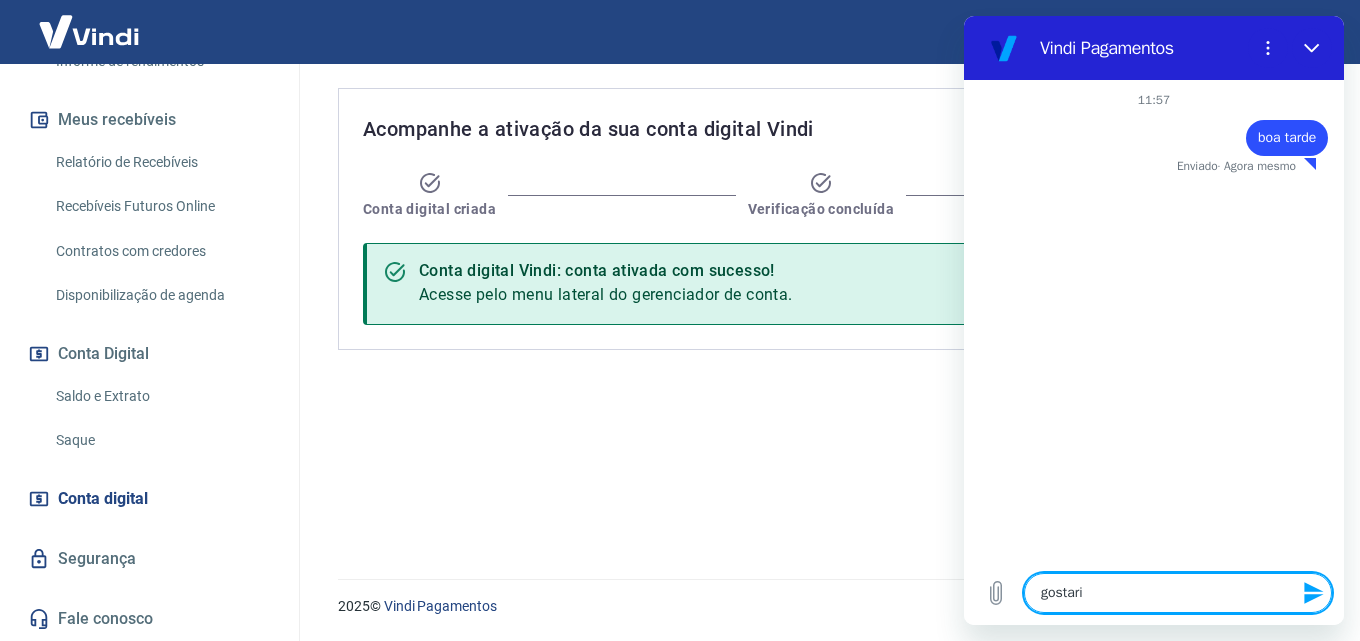 type on "gostaria" 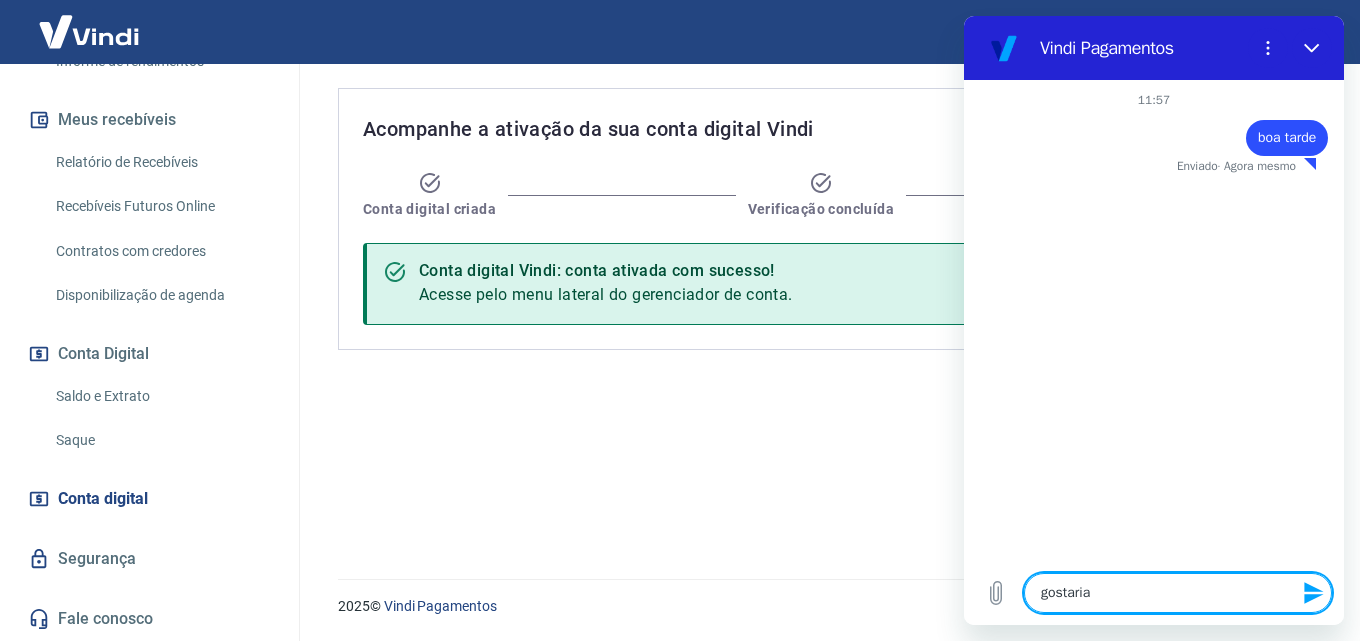 type on "gostaria" 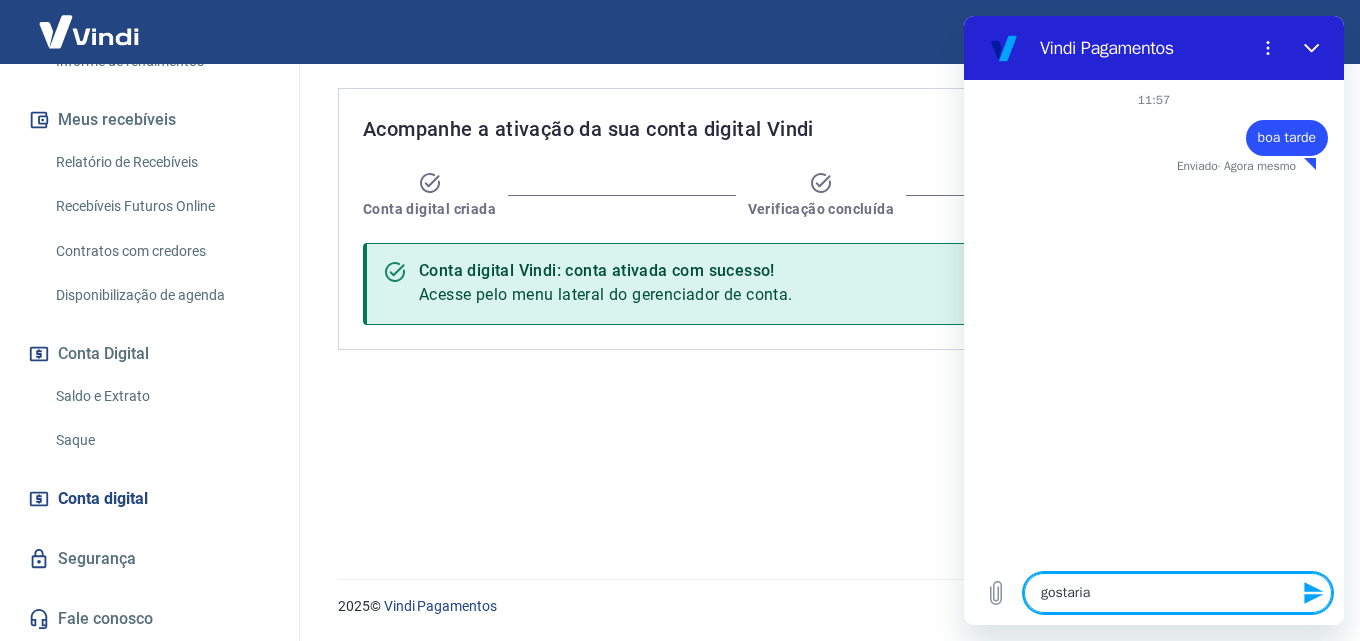 type on "x" 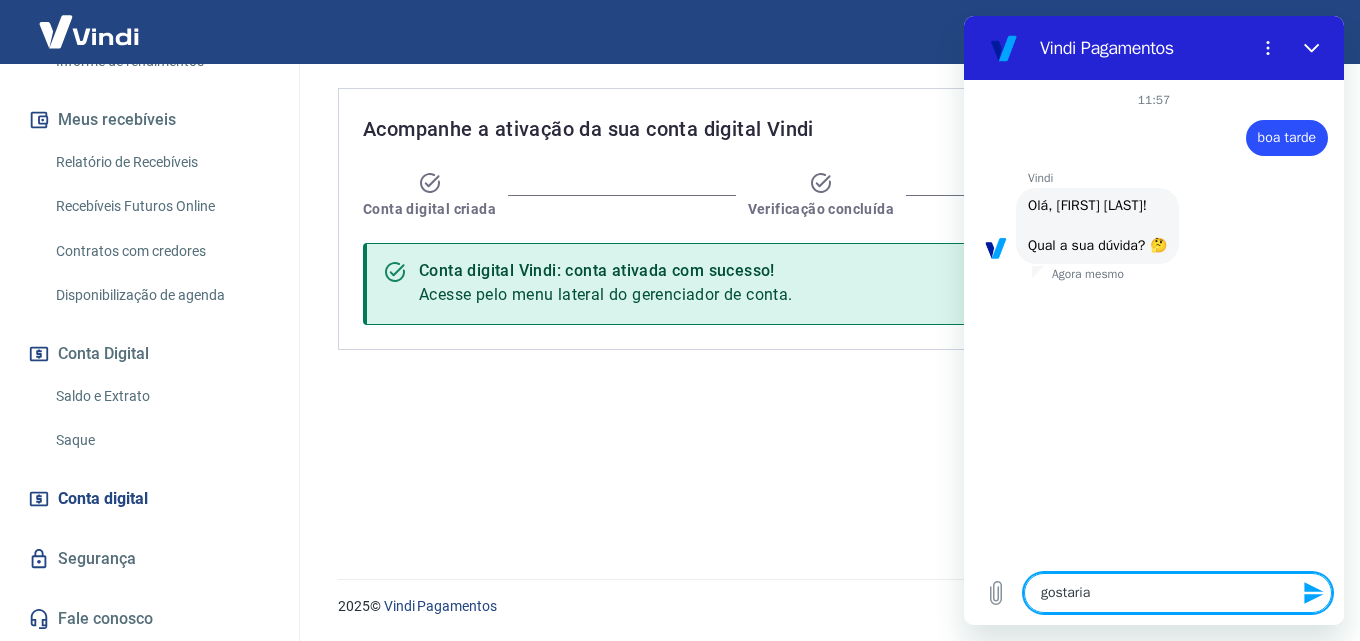type on "gostaria d" 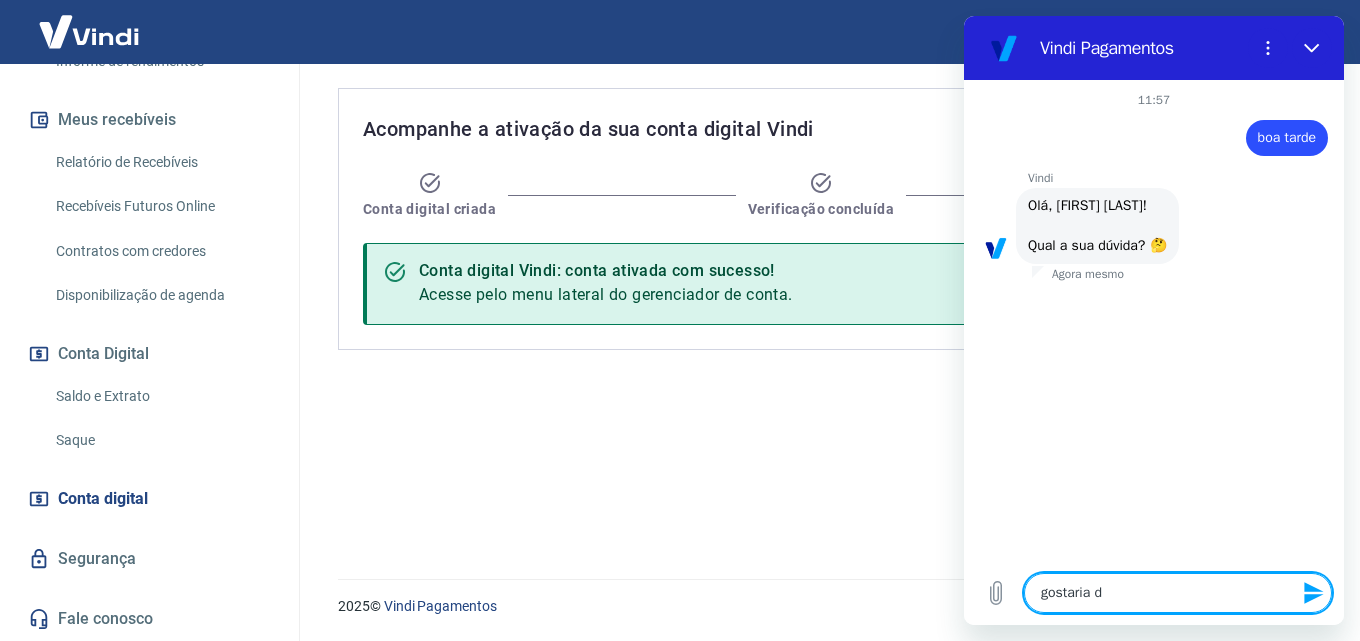 type on "gostaria de" 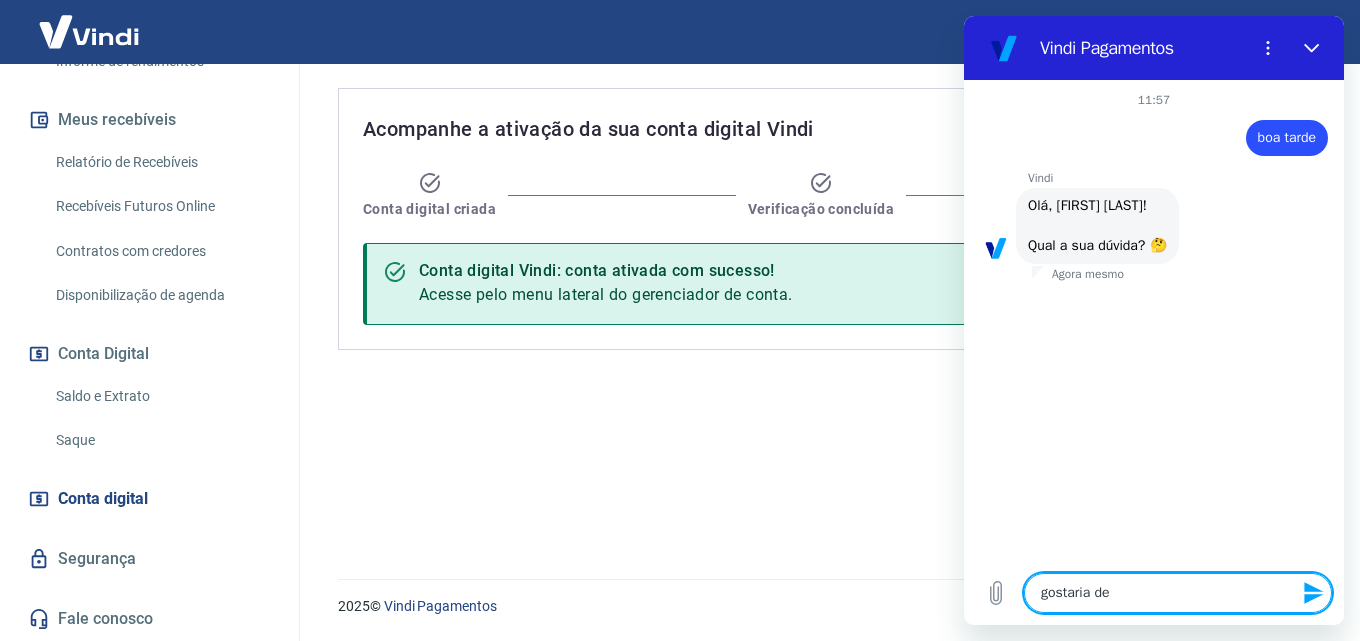 type on "gostaria de" 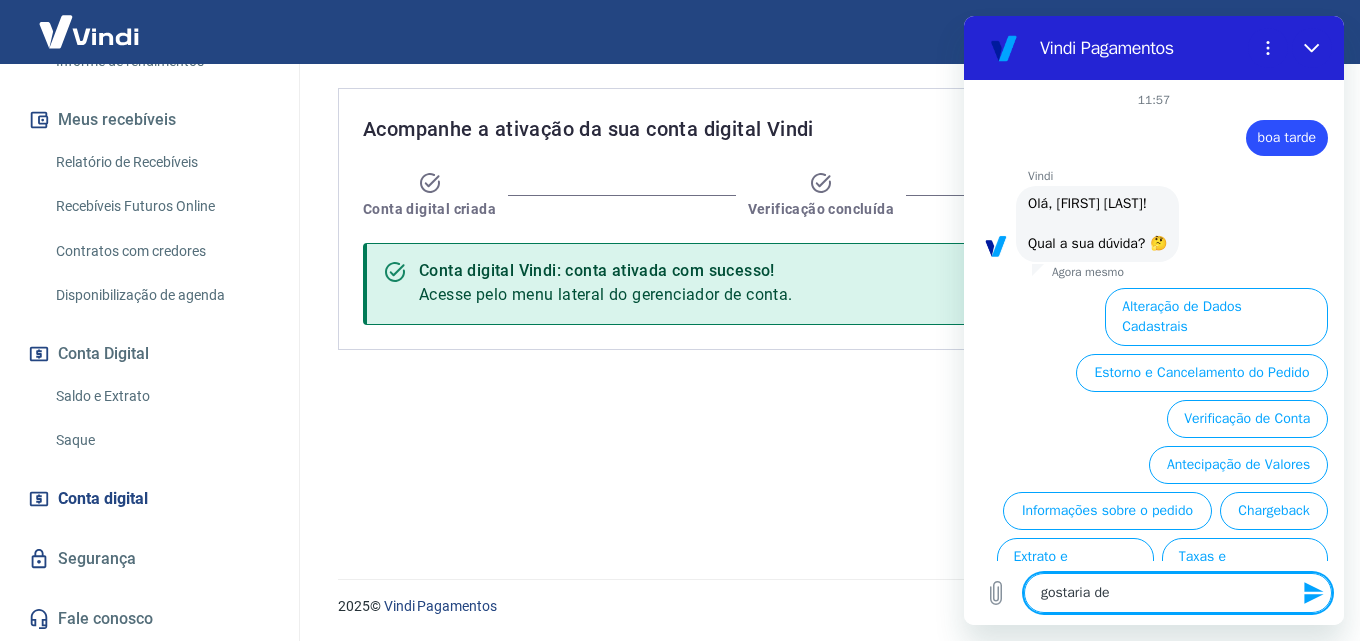 scroll, scrollTop: 92, scrollLeft: 0, axis: vertical 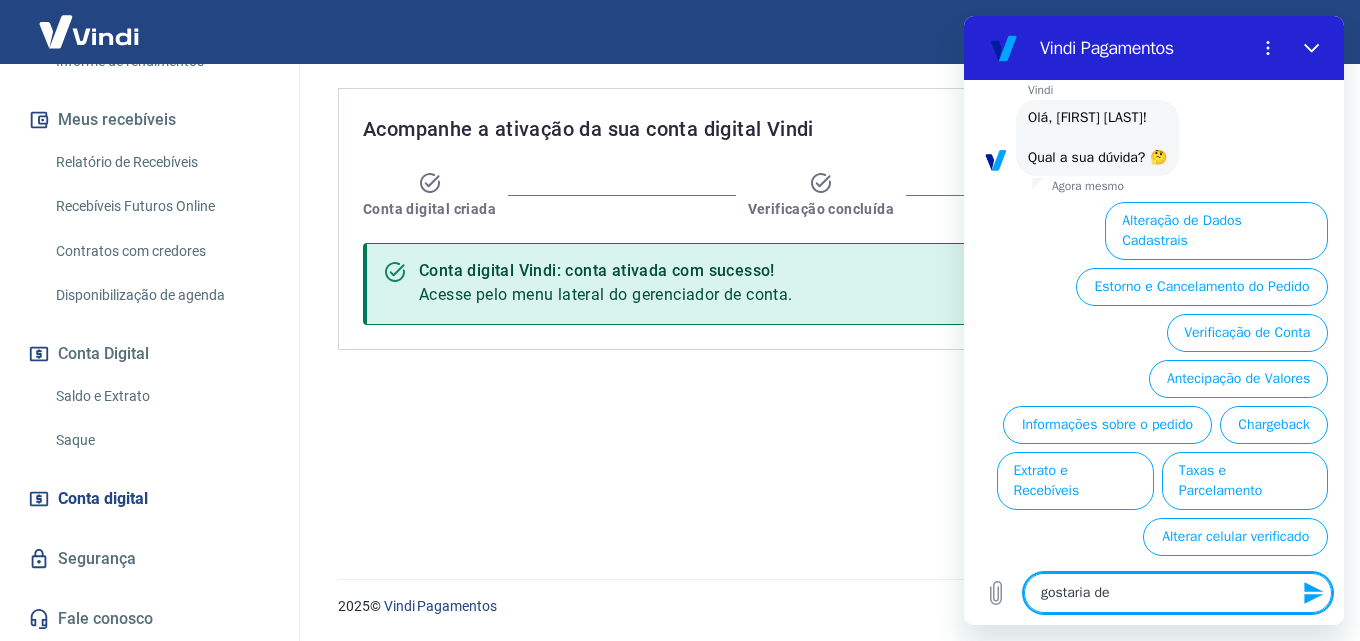 type on "gostaria de" 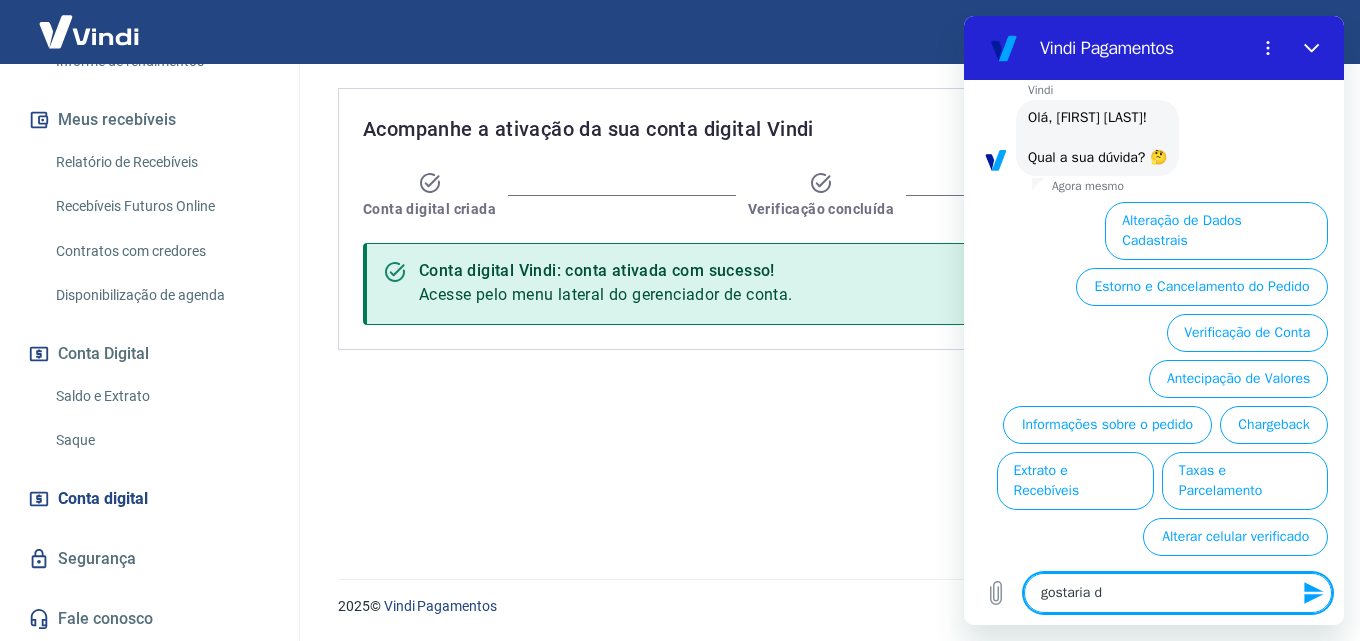 type on "gostaria" 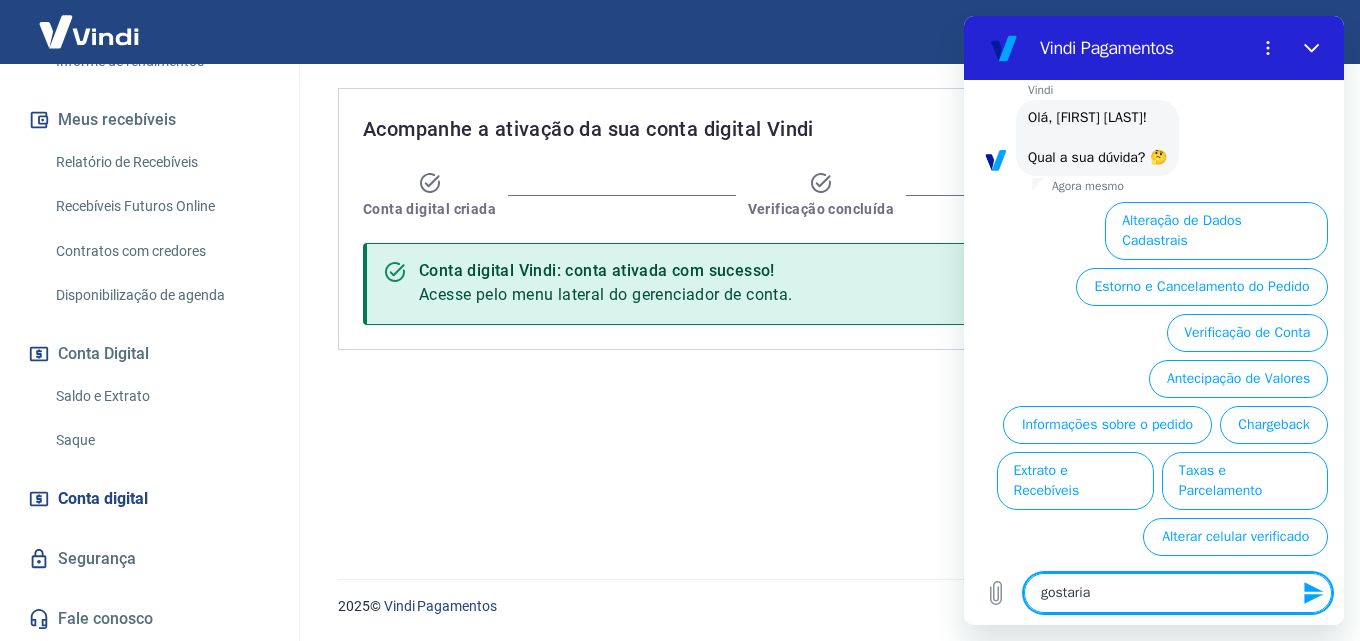 type on "gostaria" 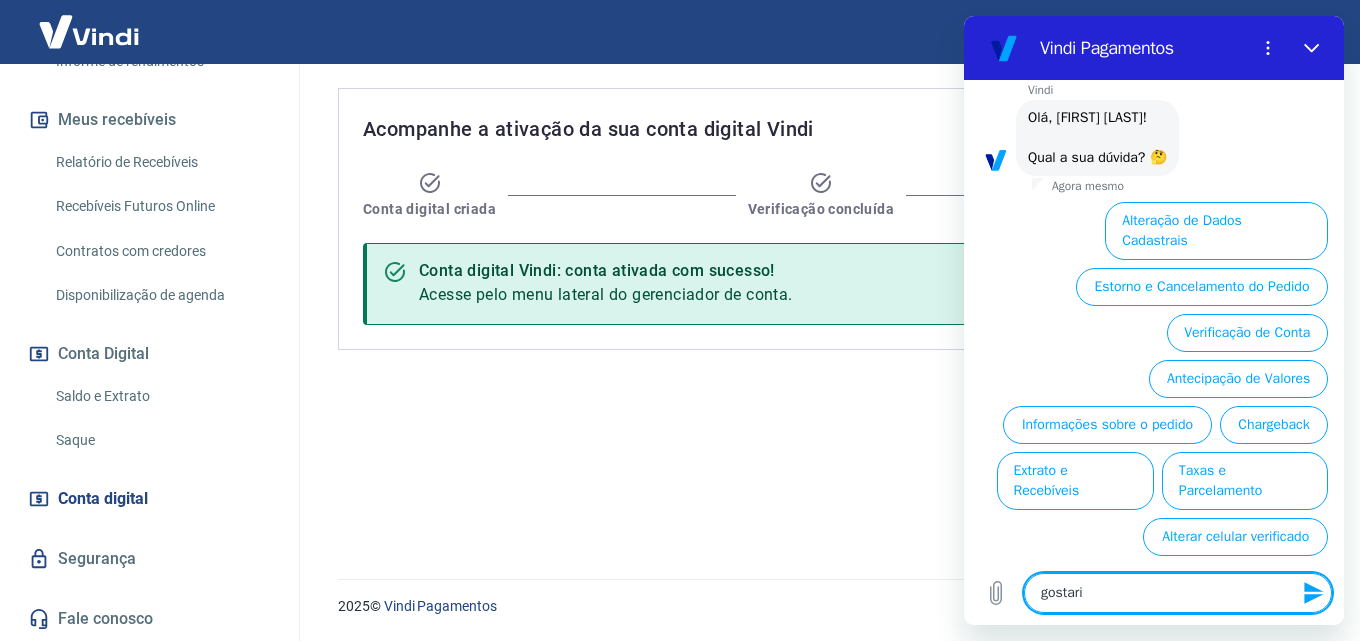 type on "gostar" 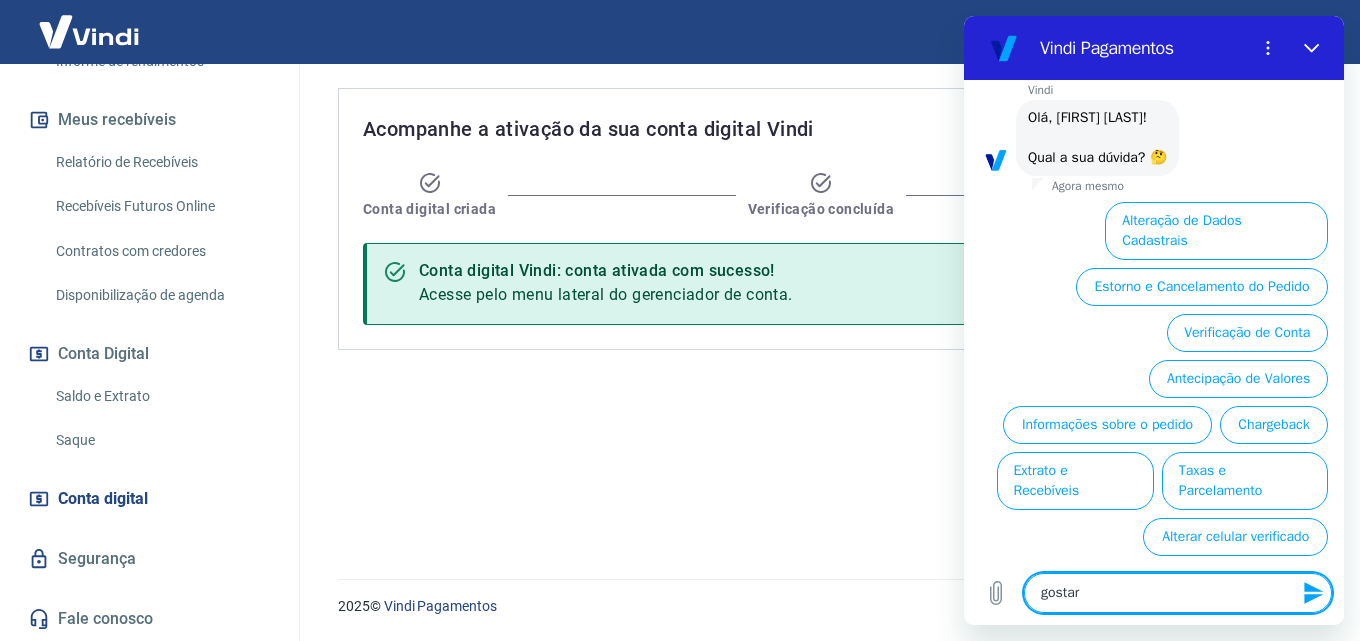 type on "gosta" 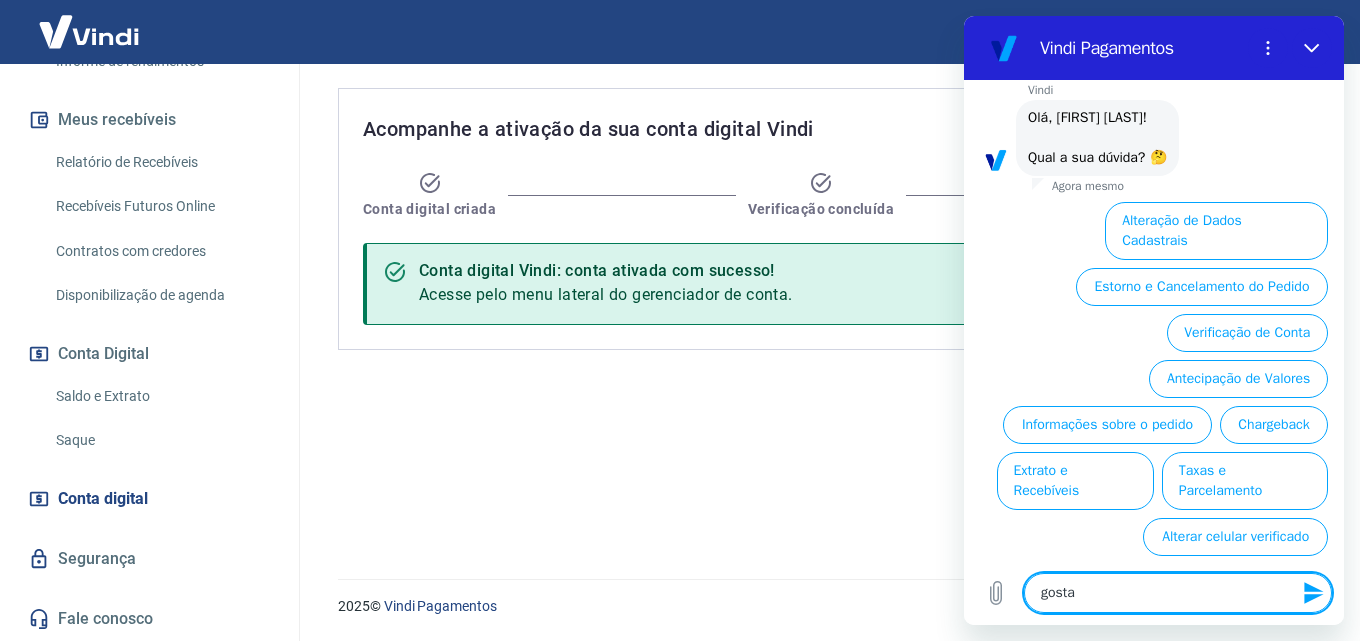 type on "gost" 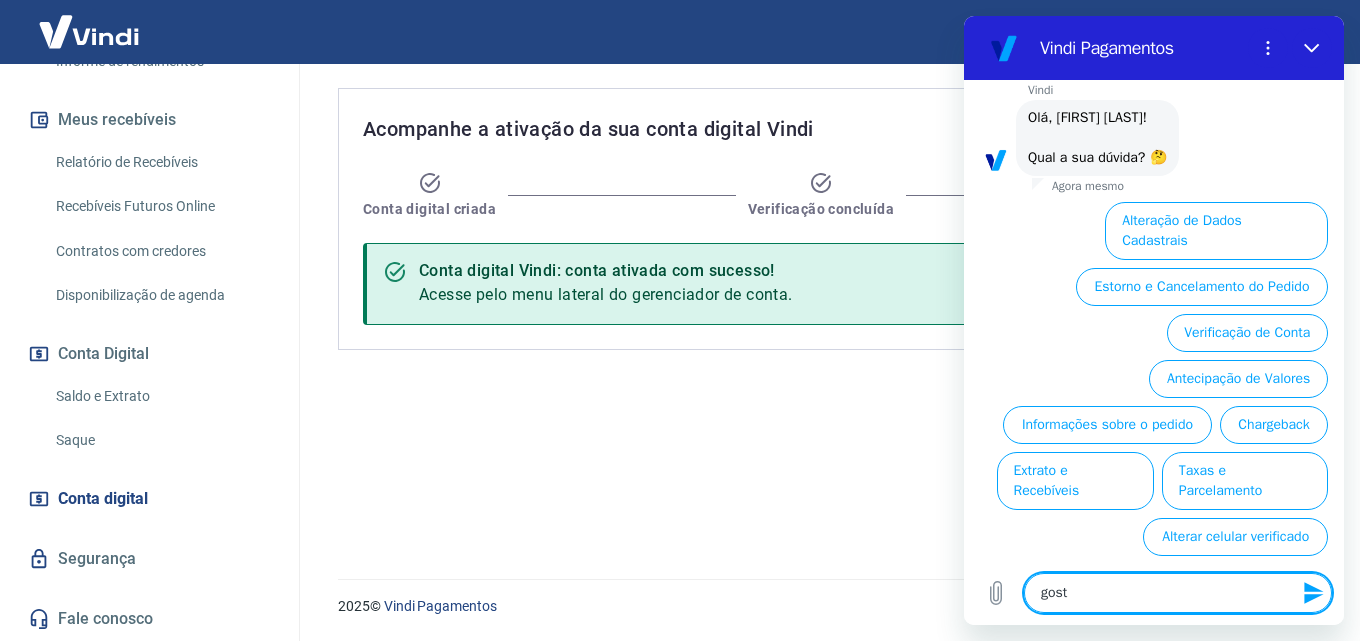 type on "gos" 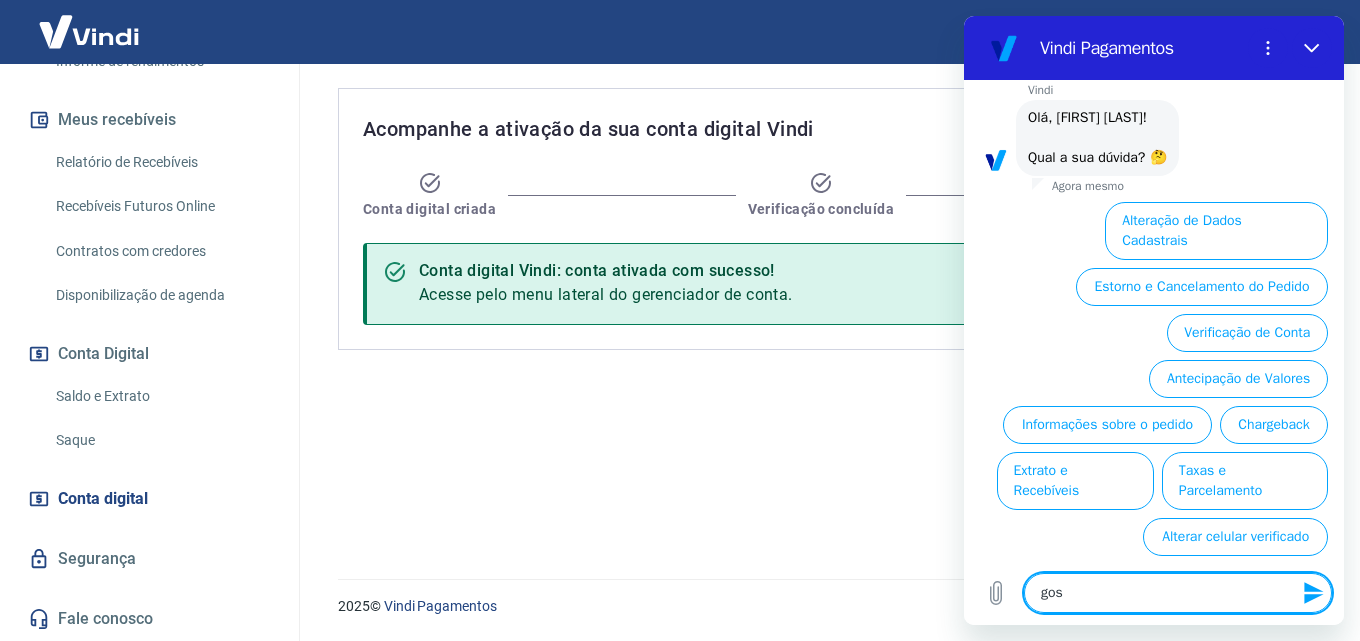 type on "go" 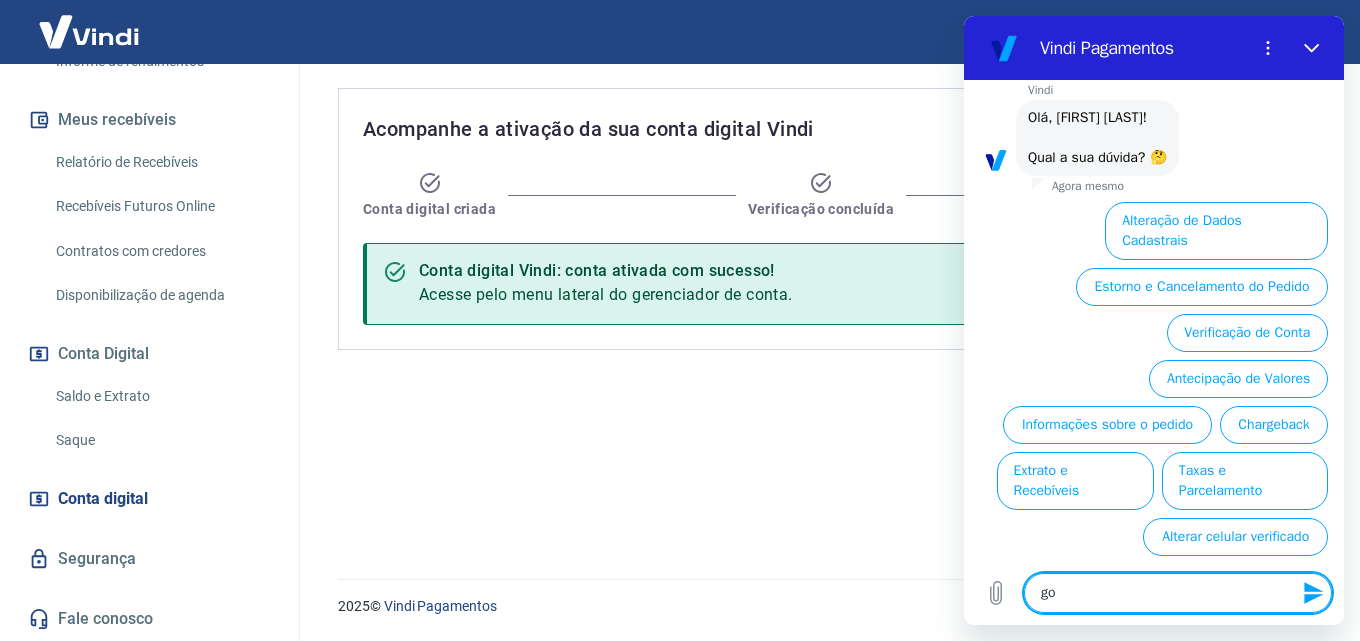 type on "g" 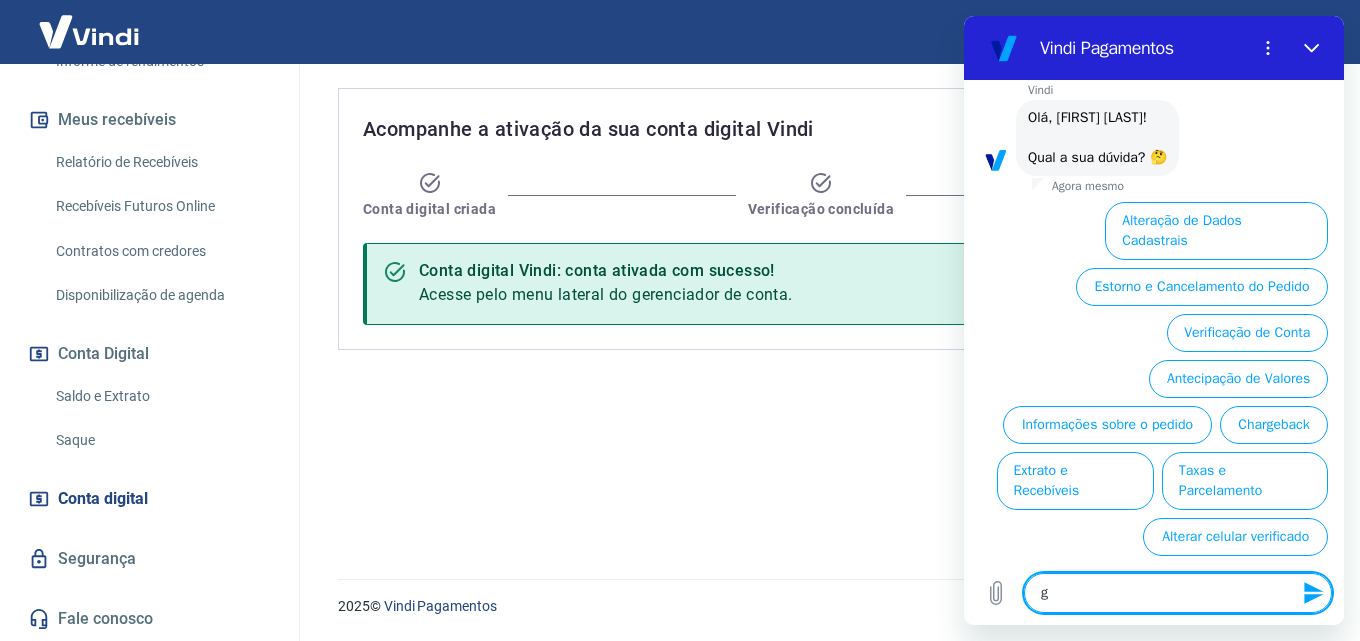 type 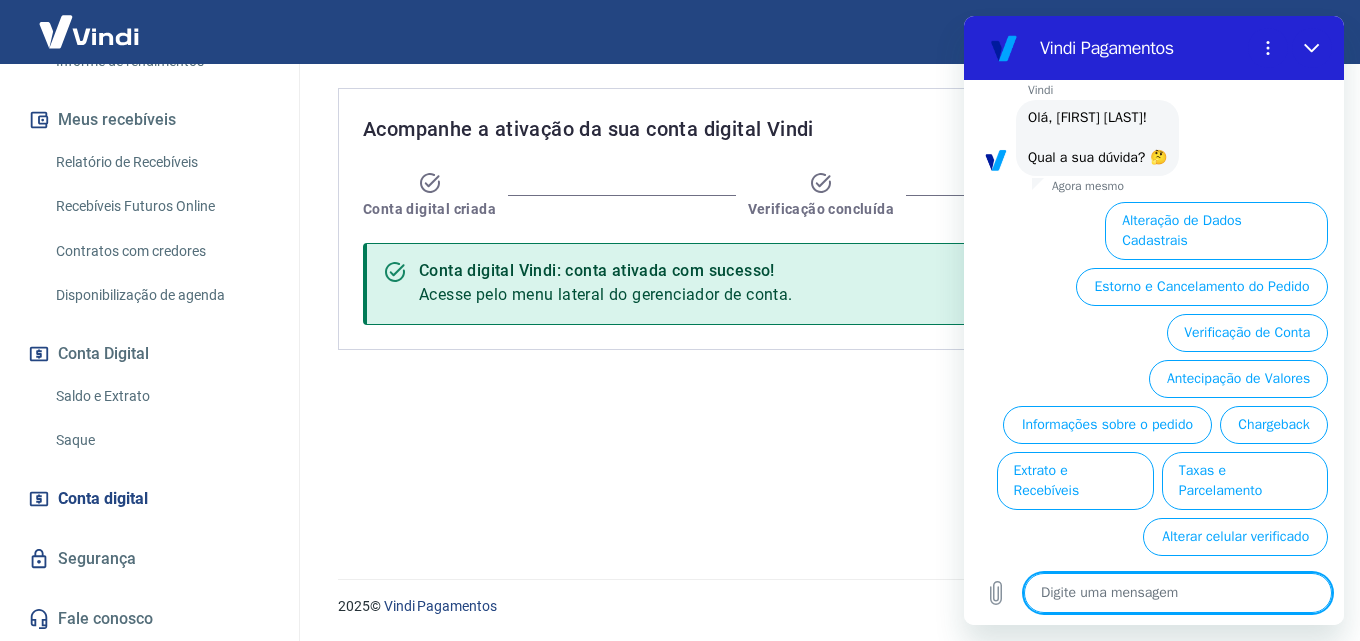 type on "o" 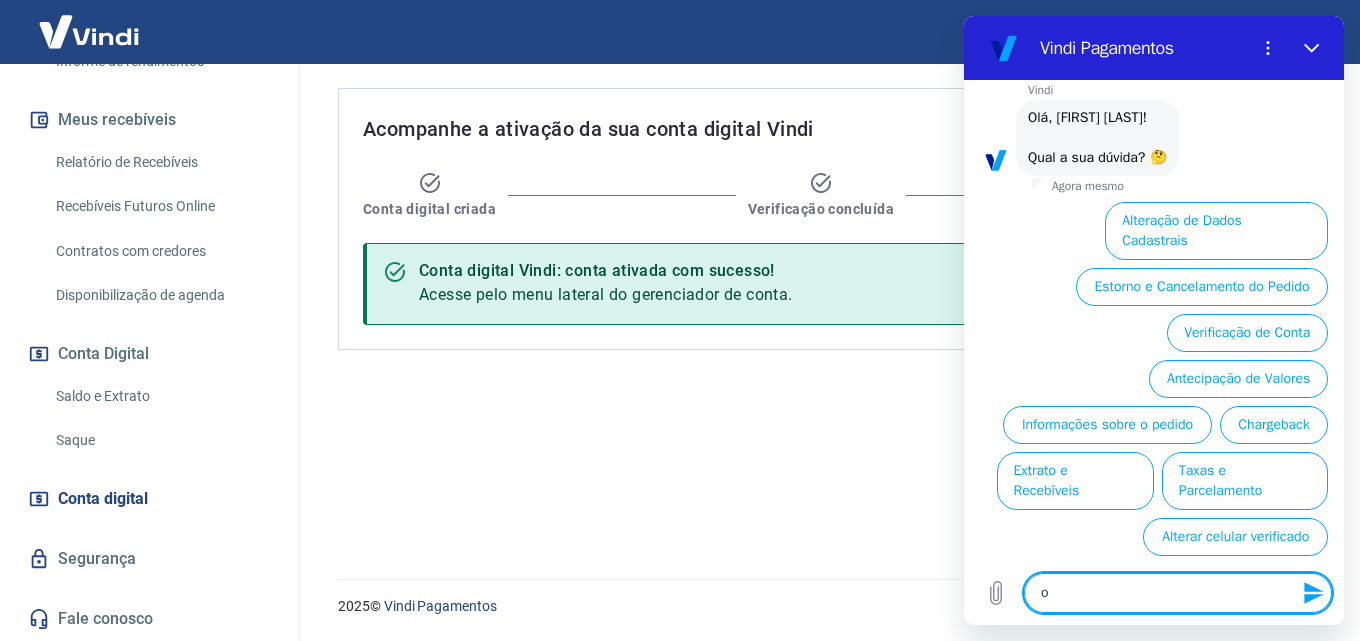 type on "ou" 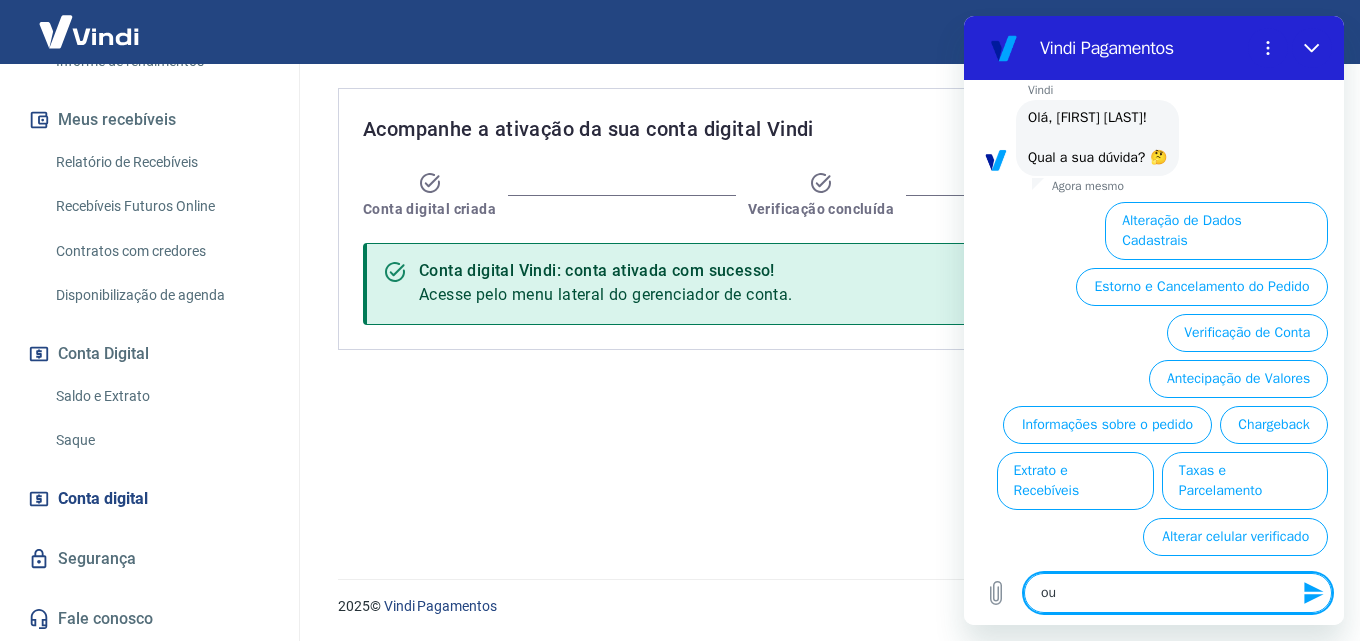 type on "out" 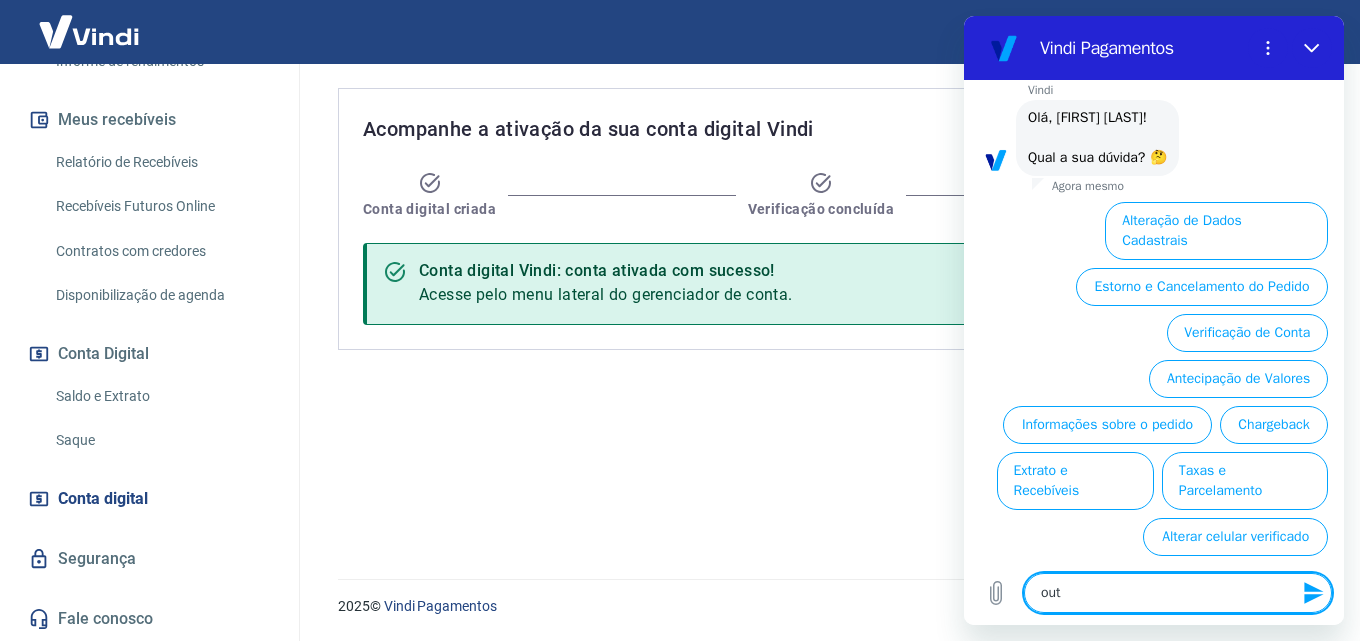 type on "outr" 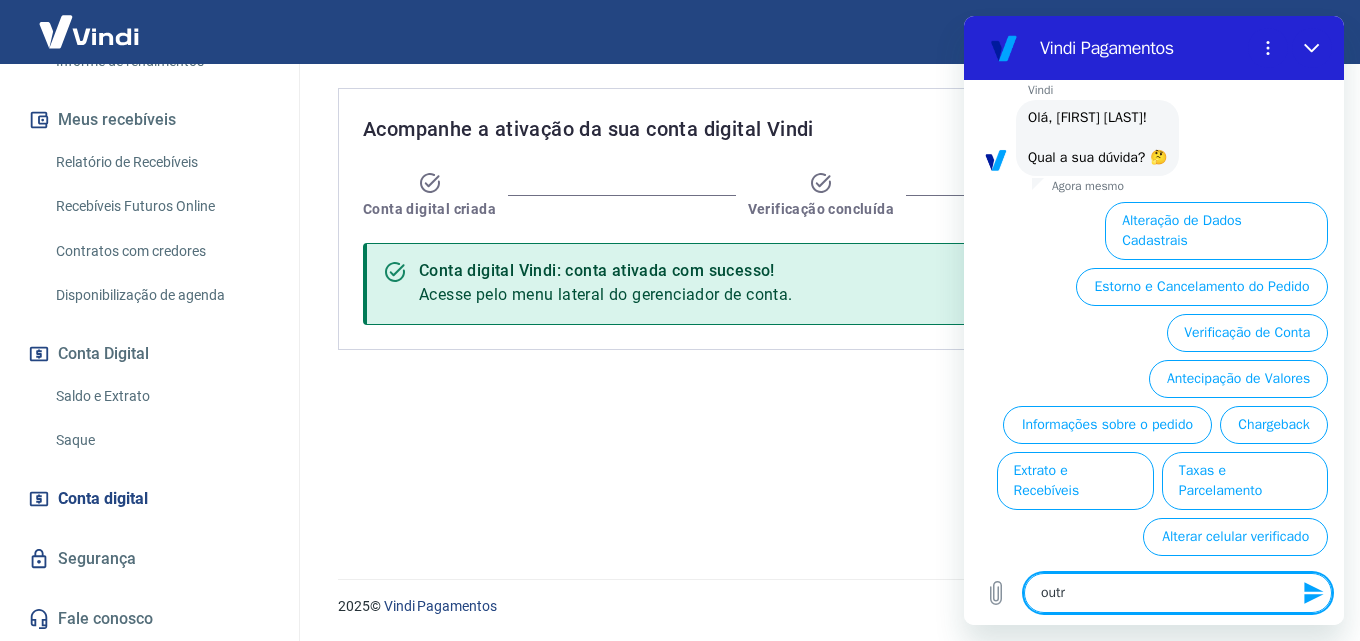 type on "outro" 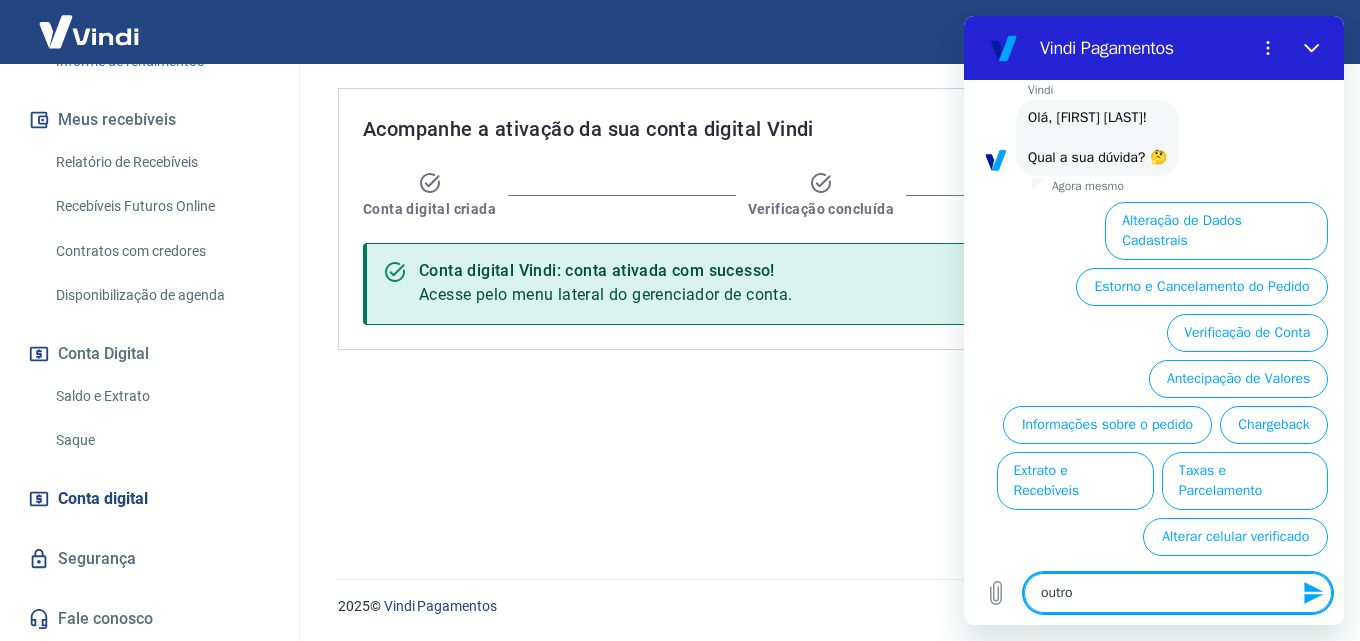 type on "outros" 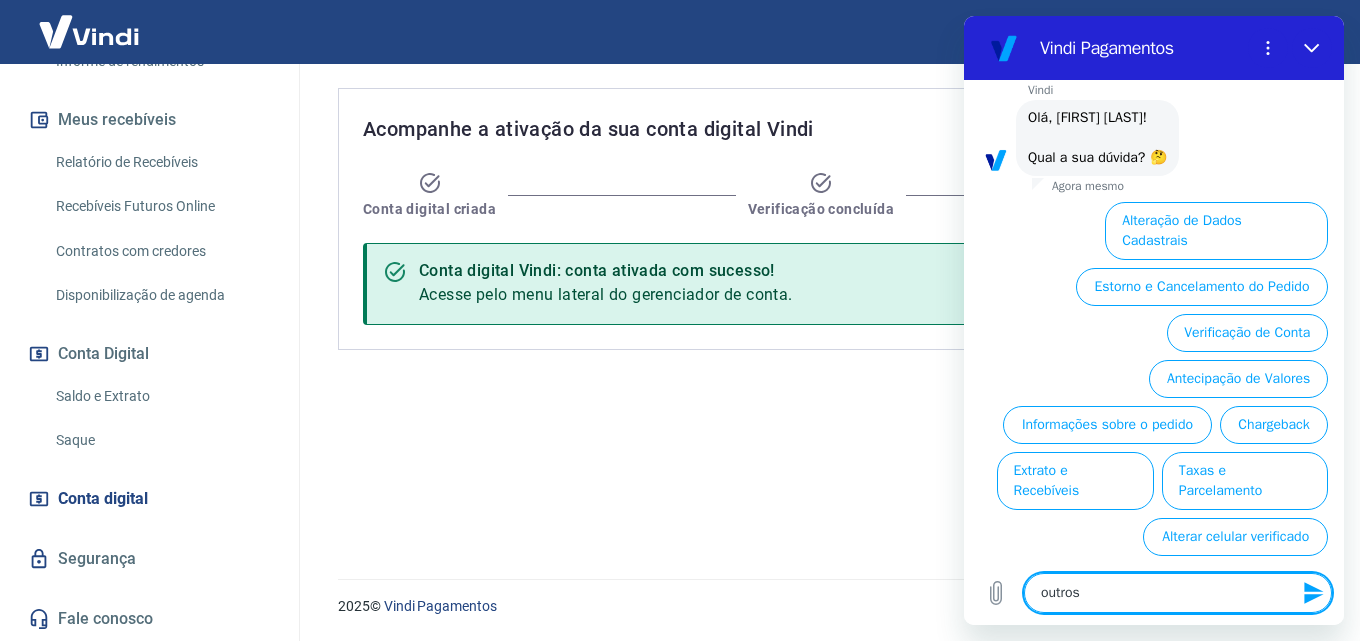 type 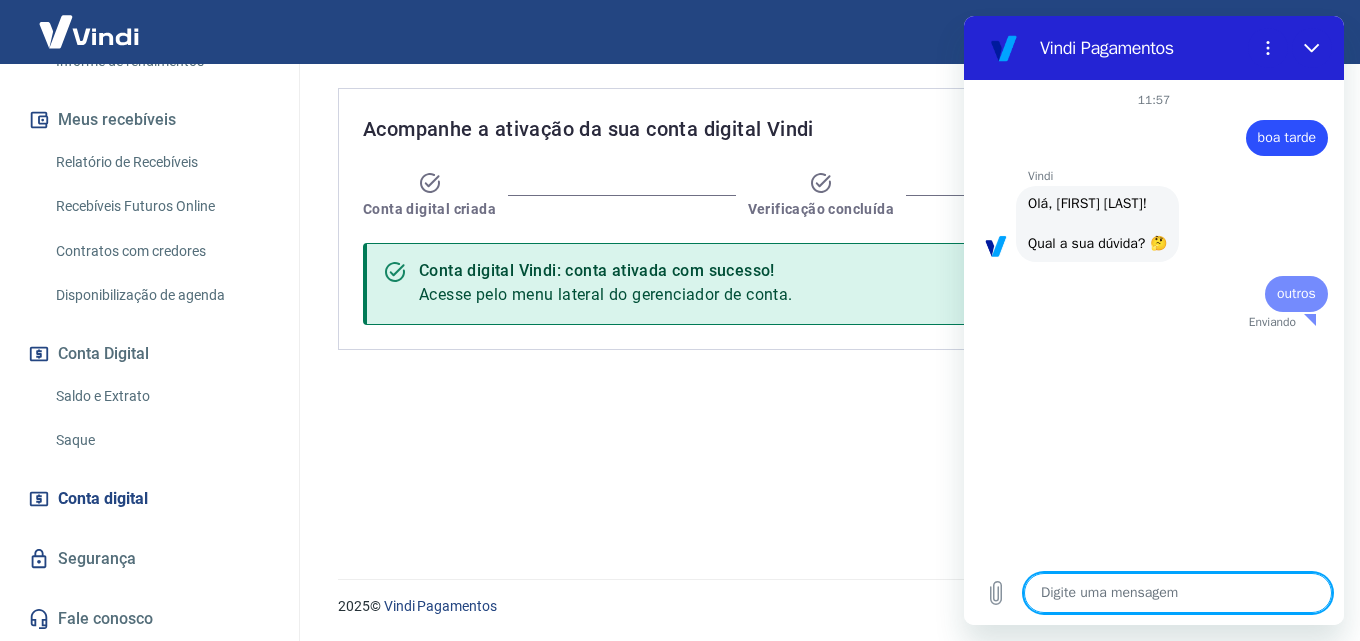 scroll, scrollTop: 0, scrollLeft: 0, axis: both 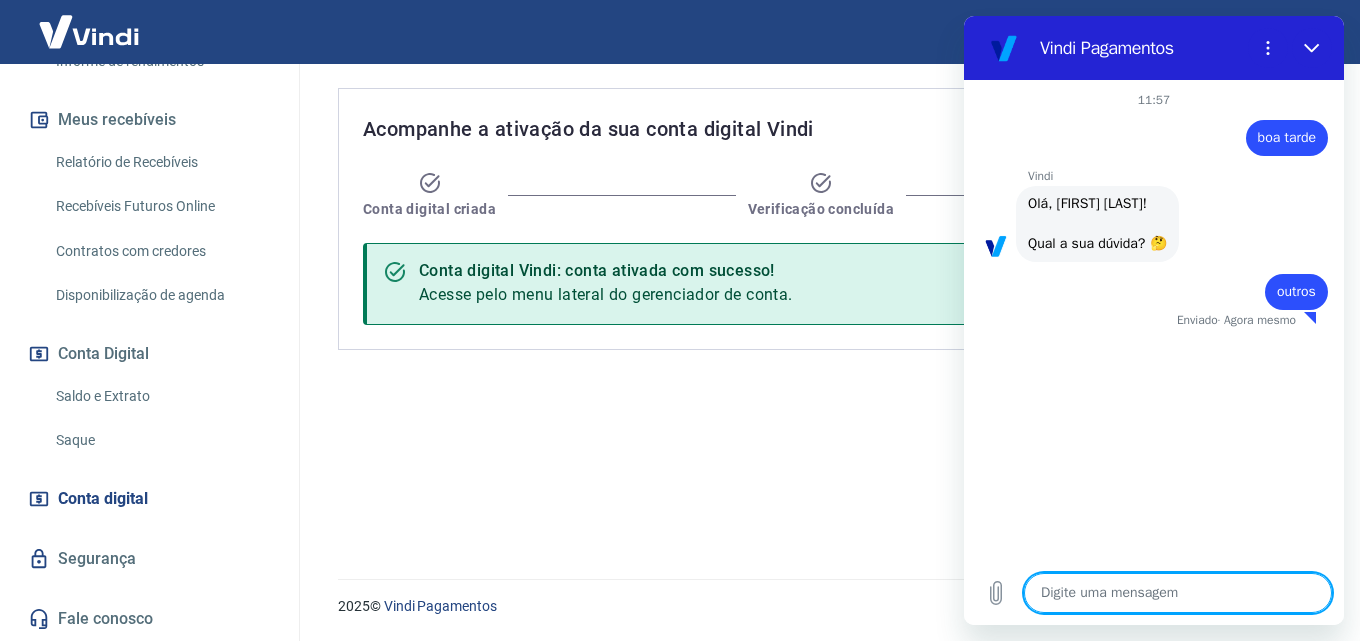 type on "x" 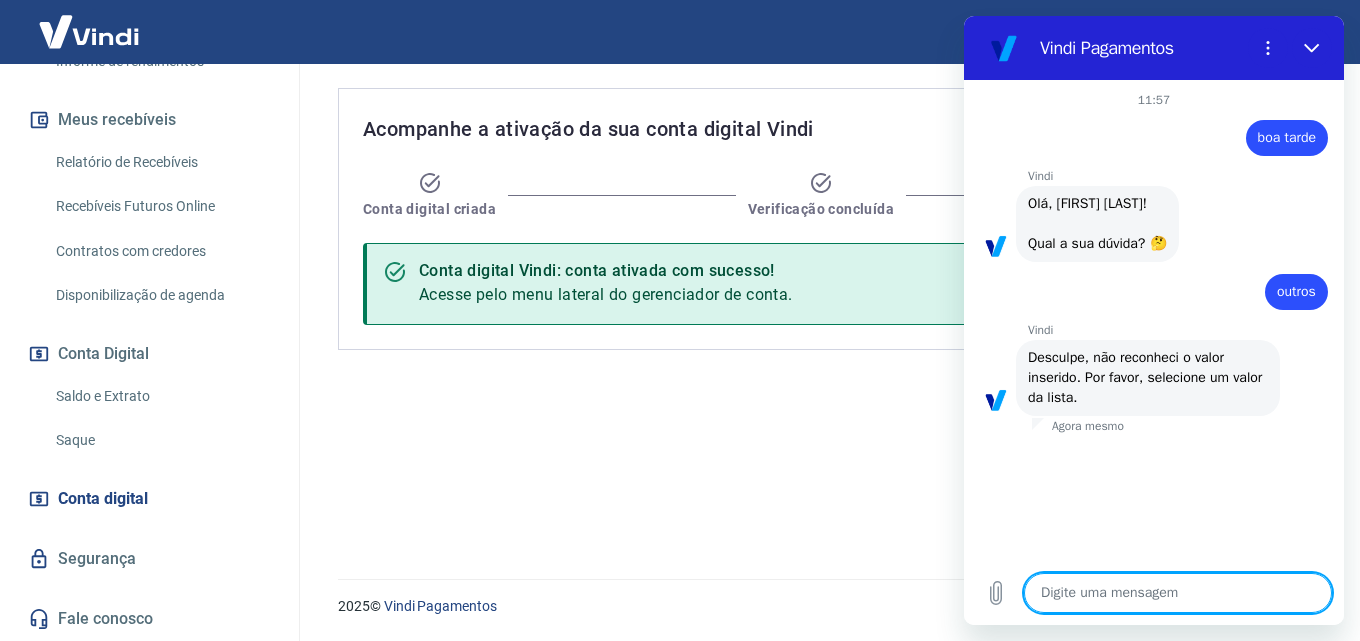 click at bounding box center (1178, 593) 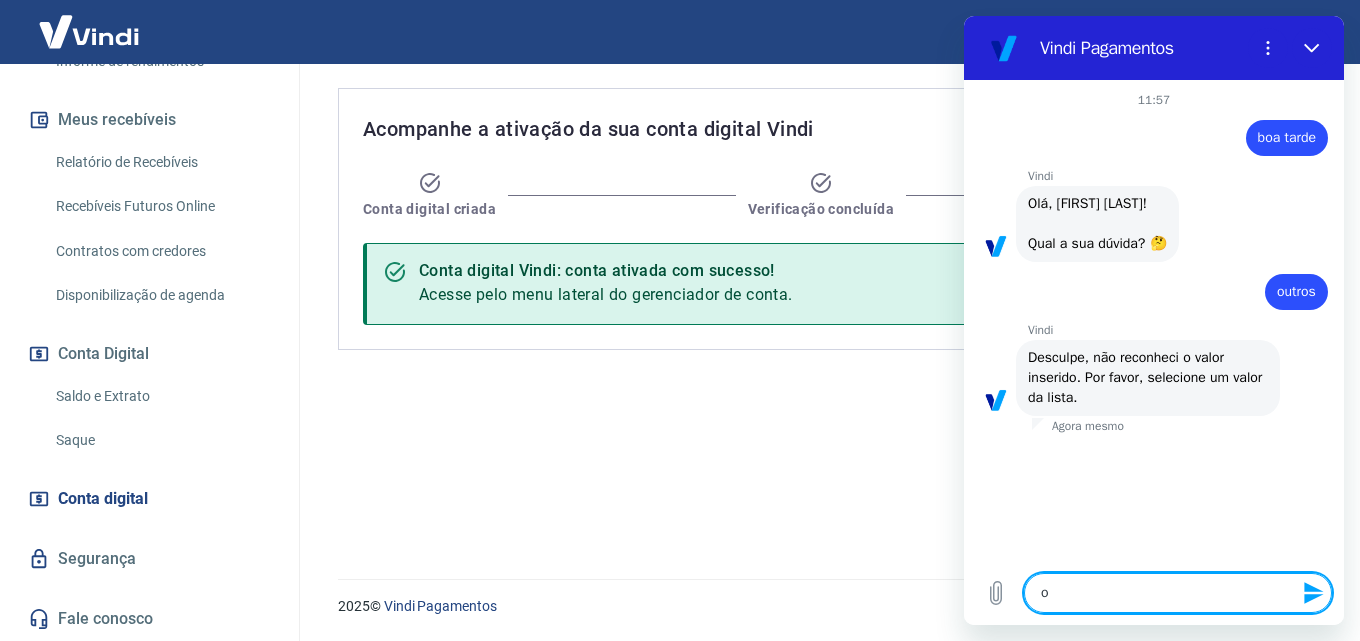 type on "ok" 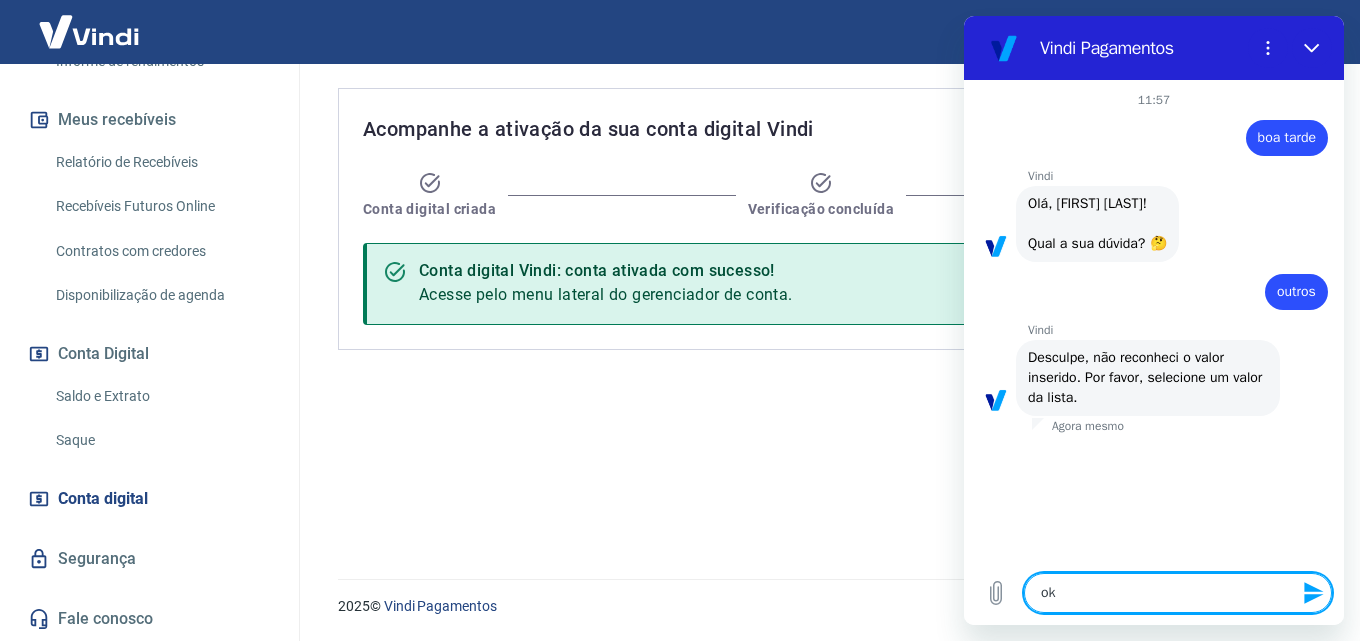 type 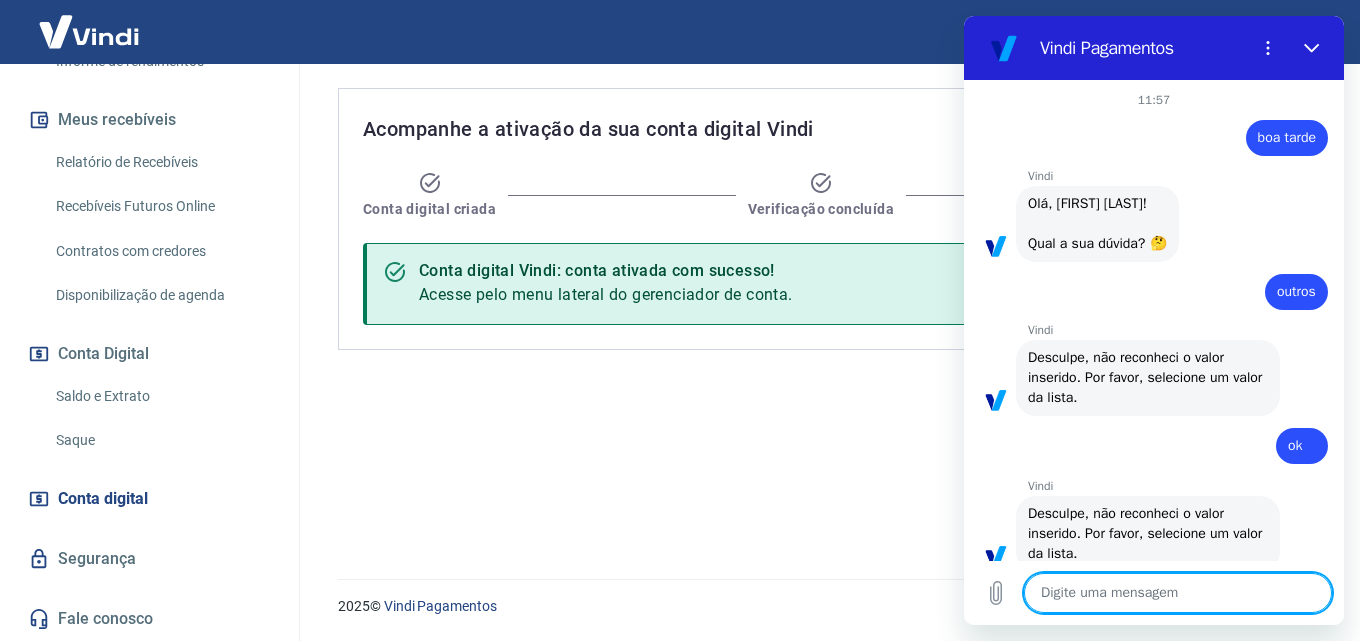 type on "x" 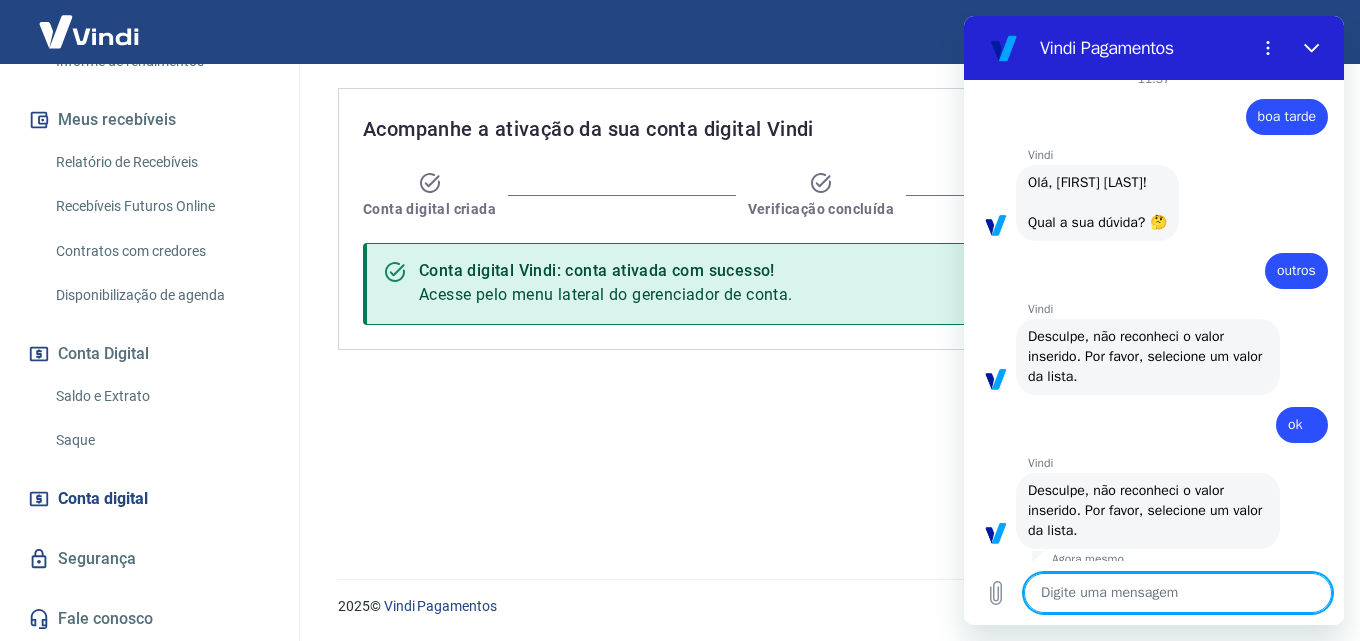 scroll, scrollTop: 32, scrollLeft: 0, axis: vertical 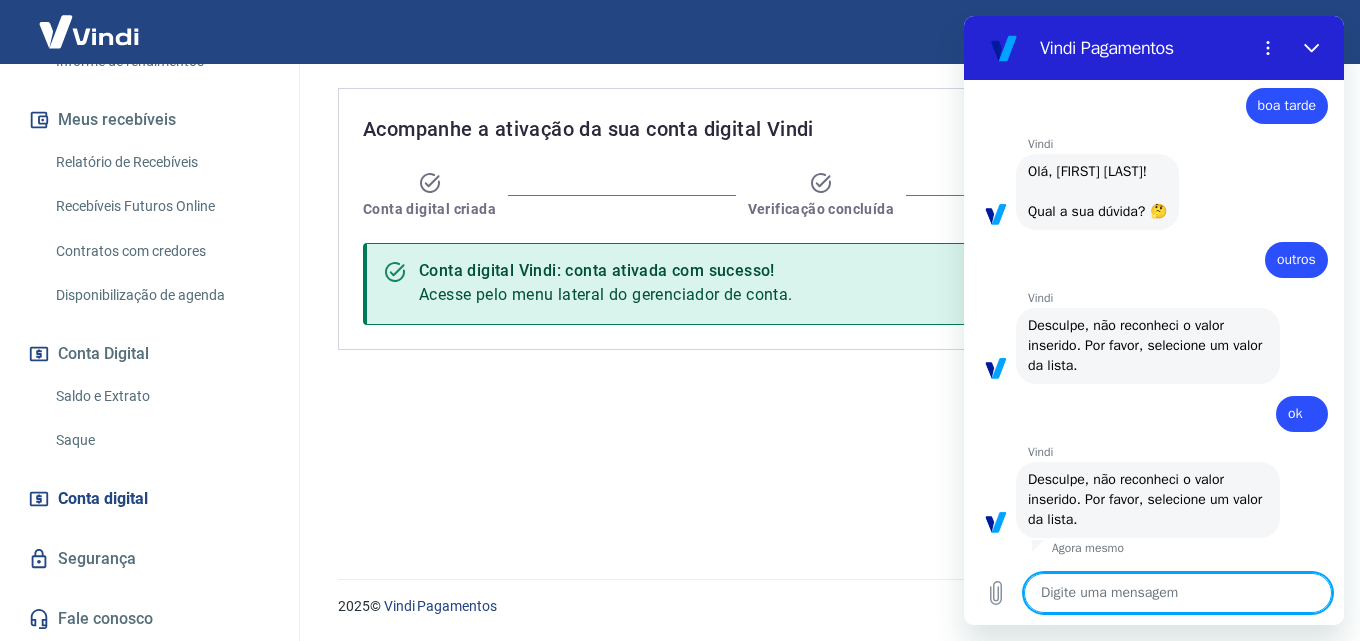 type on "c" 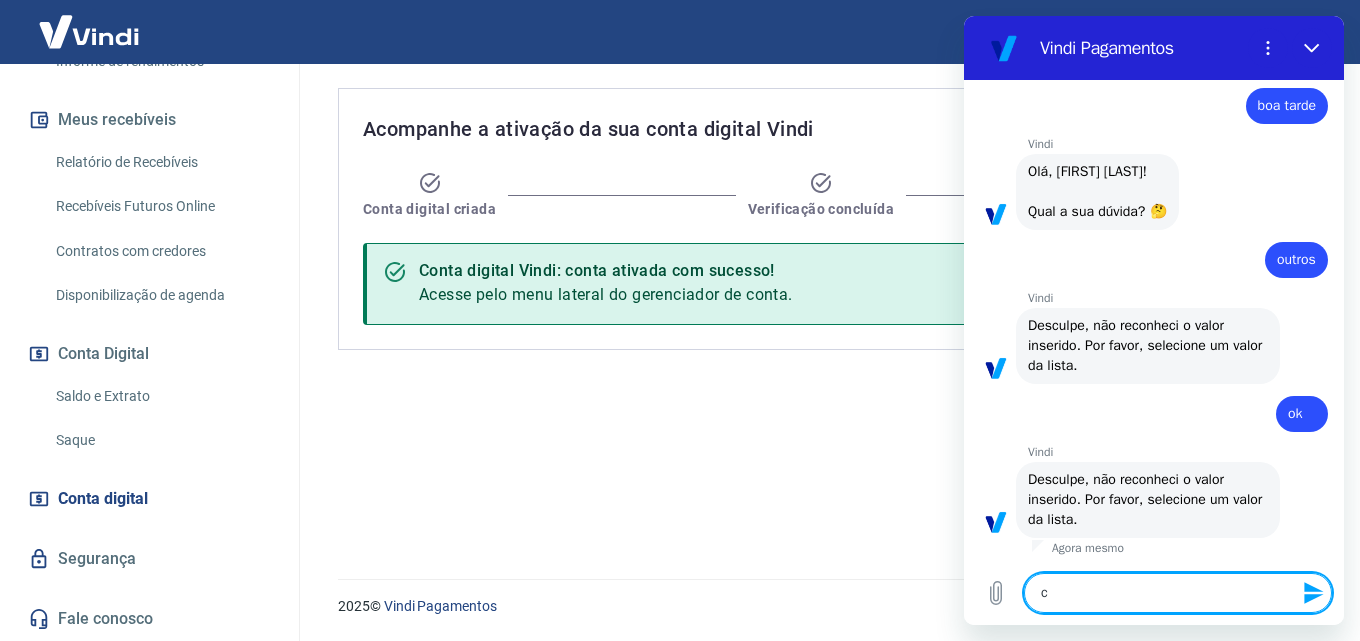 type on "co" 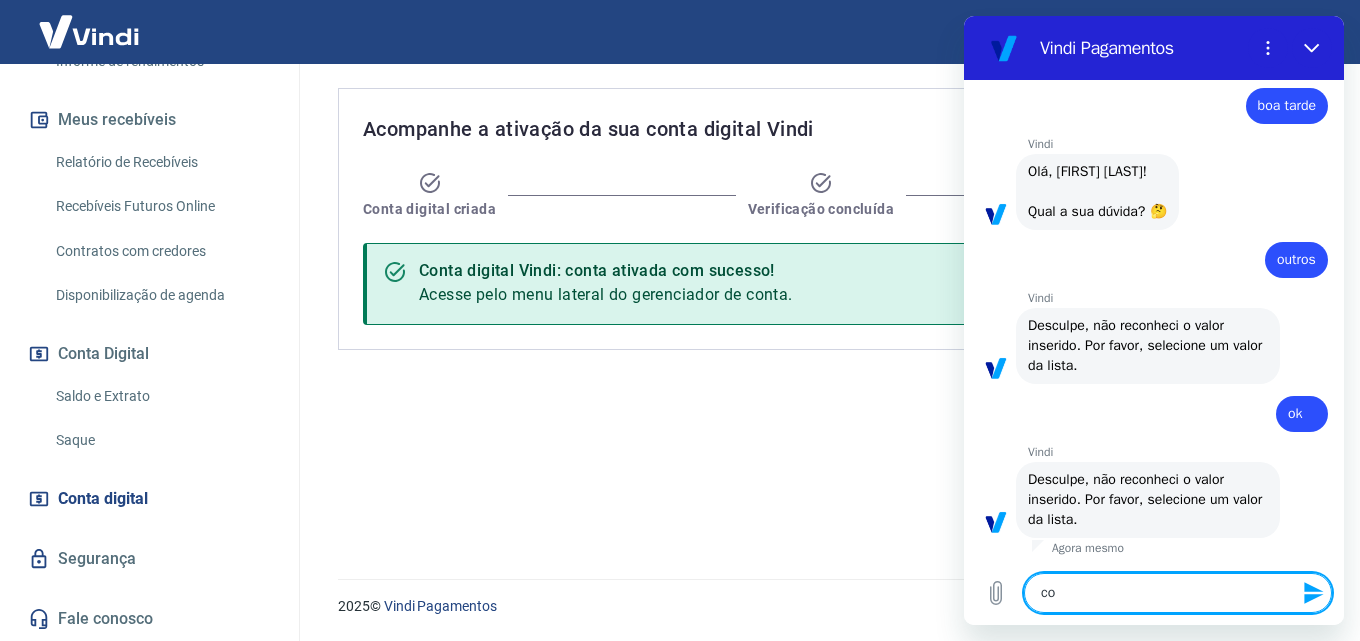 type on "cob" 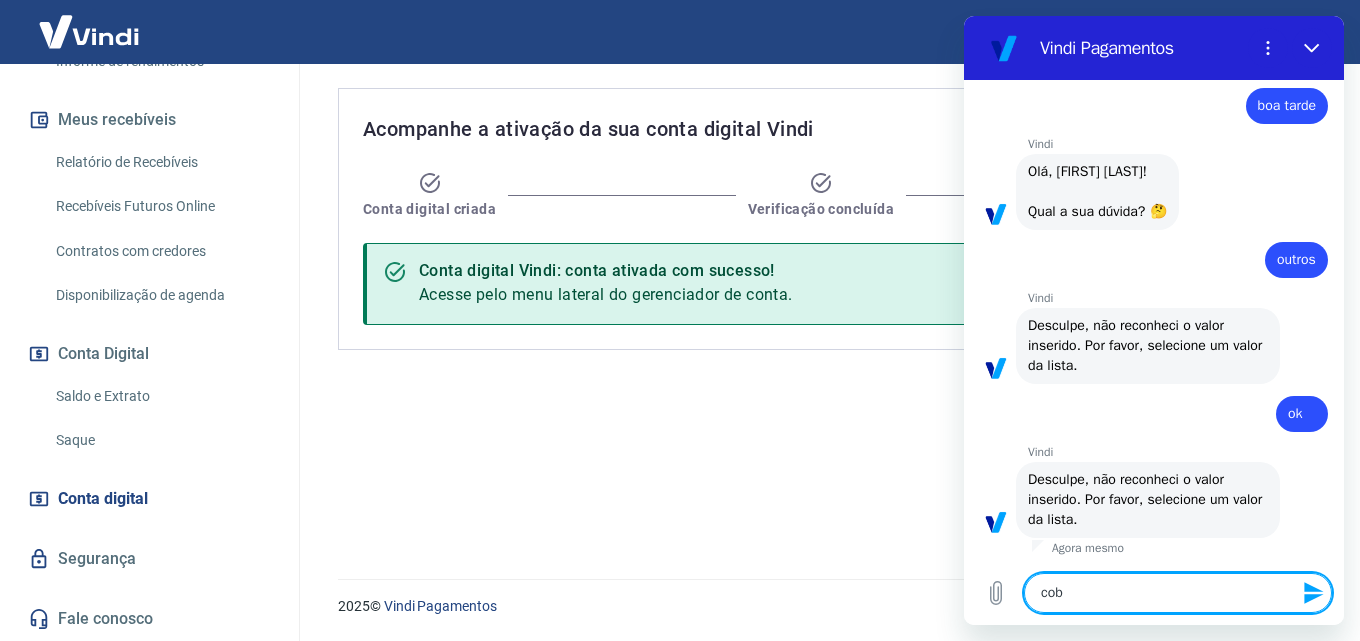 type on "cobr" 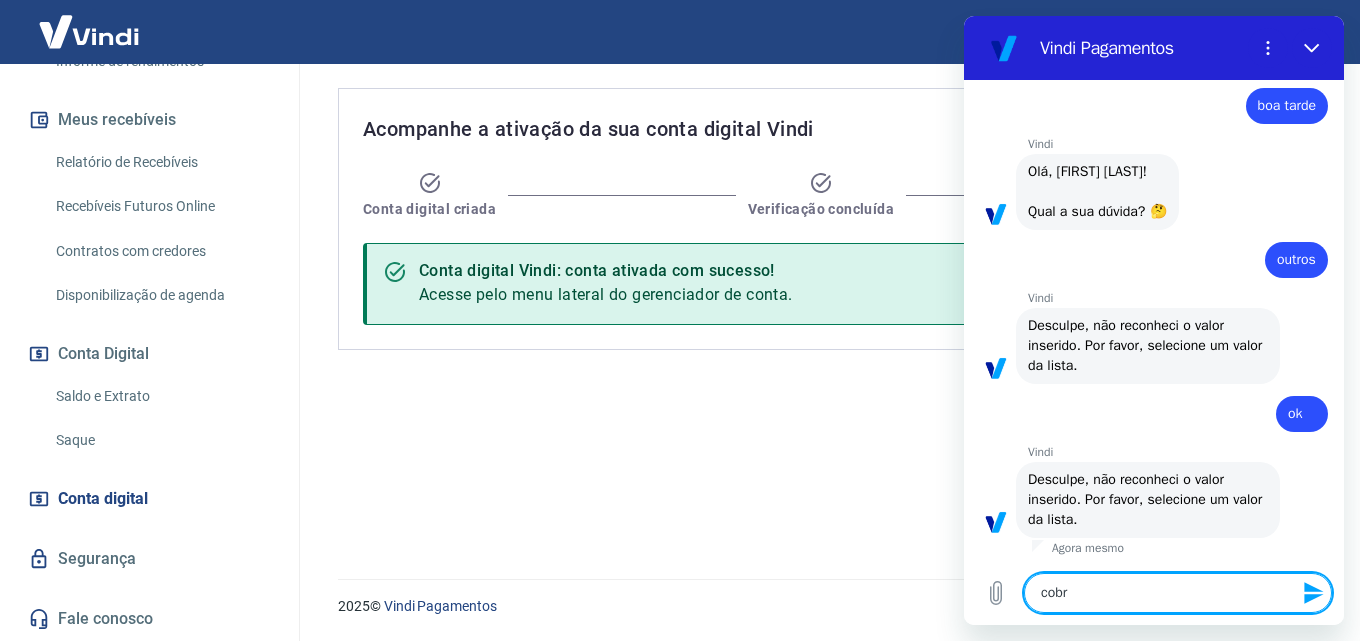 type on "cobra" 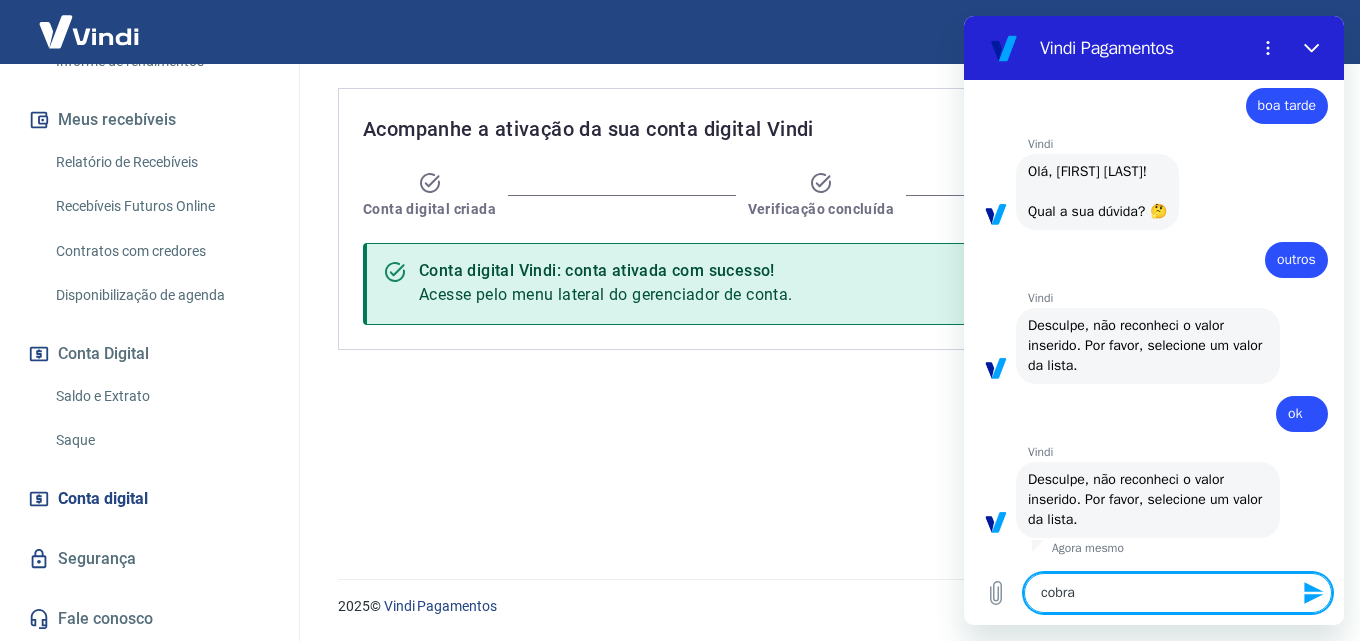 type on "cobran" 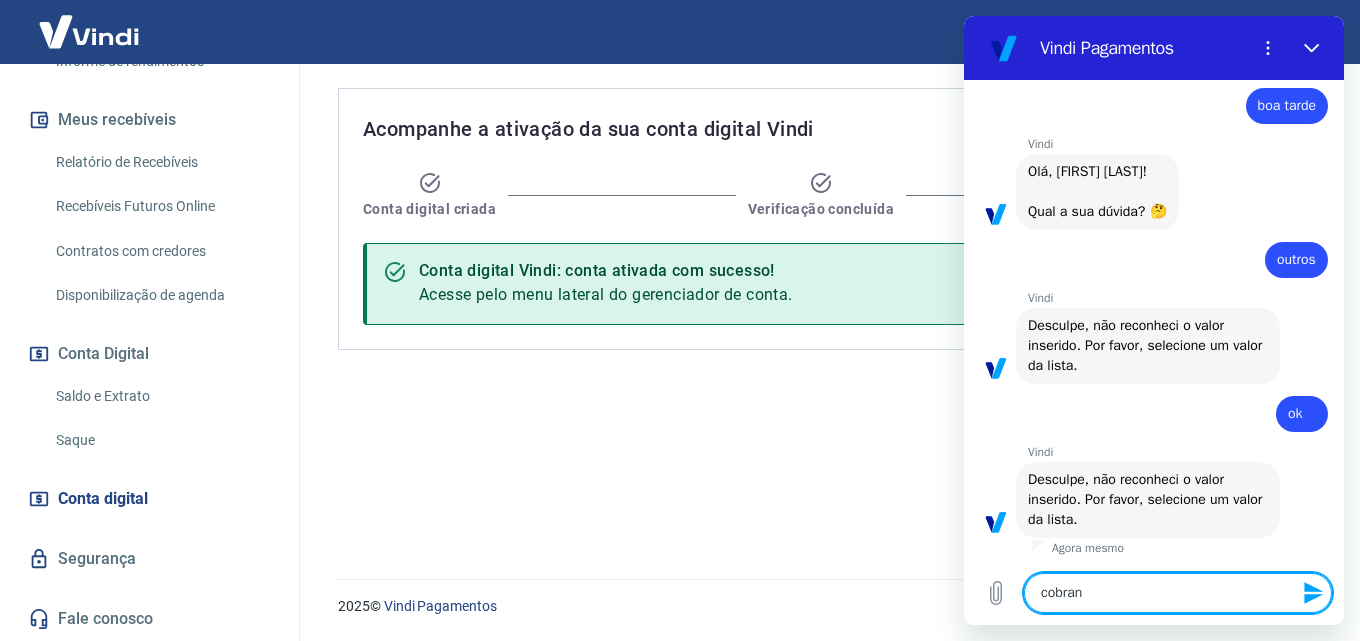 type on "cobranç" 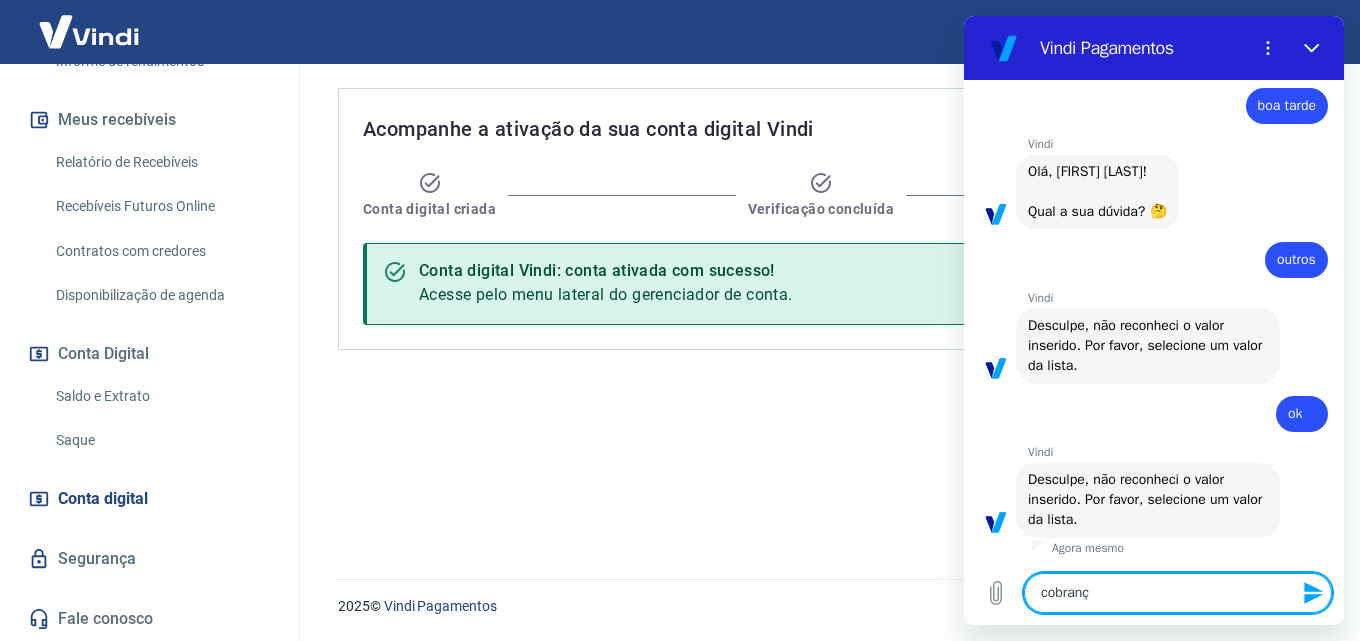 type on "cobrança" 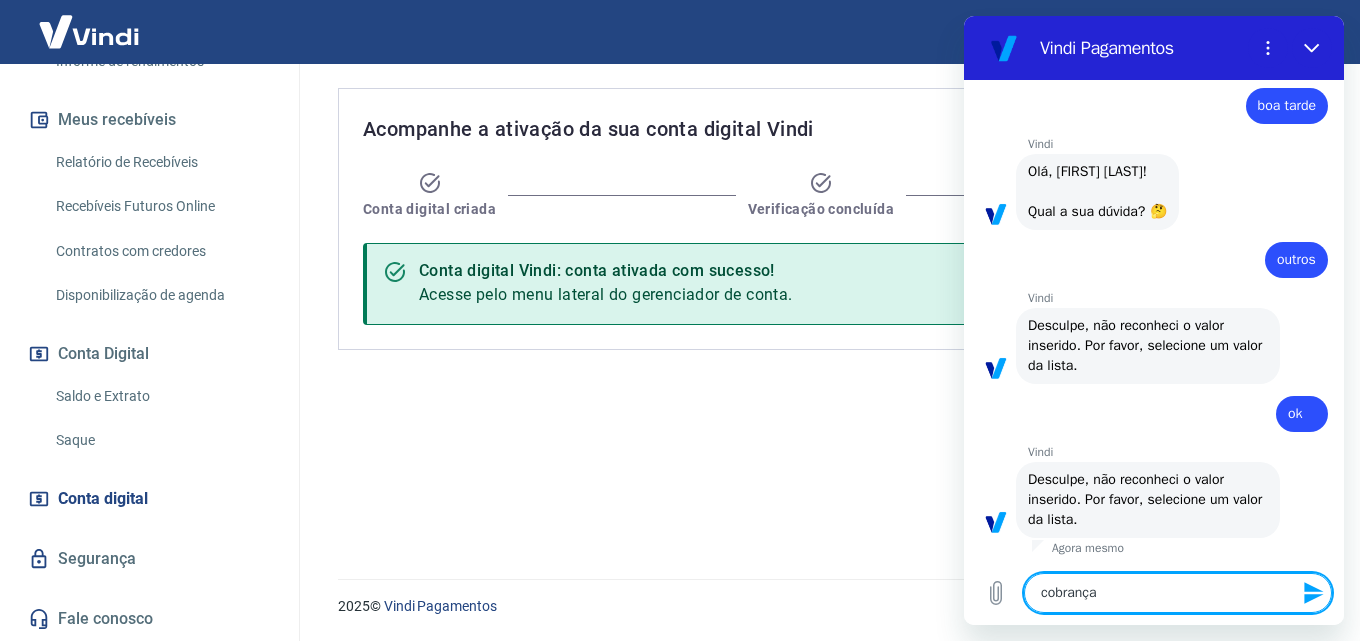 type 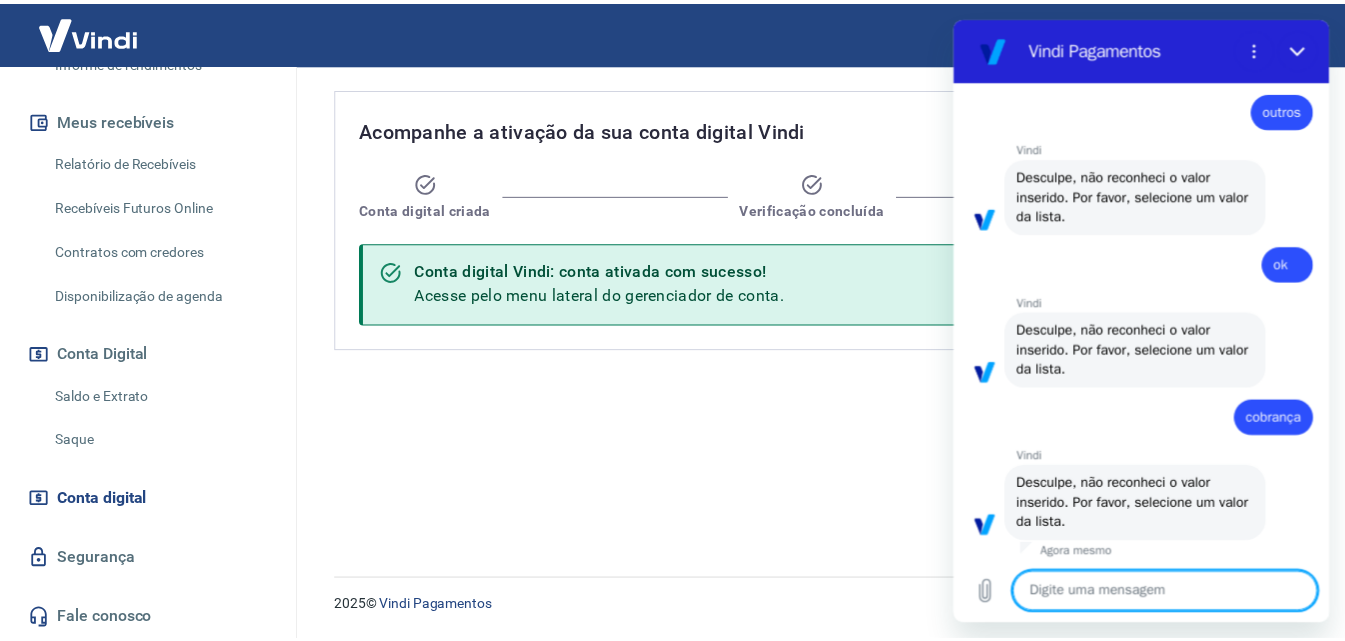 scroll, scrollTop: 186, scrollLeft: 0, axis: vertical 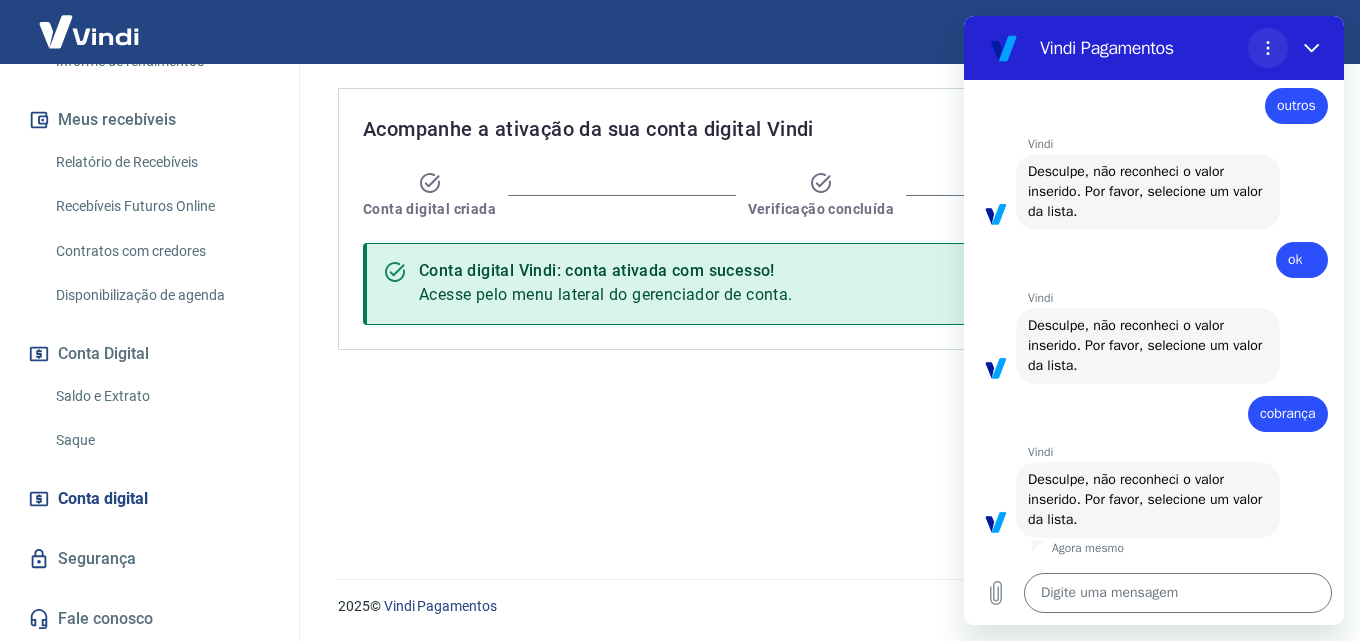 click 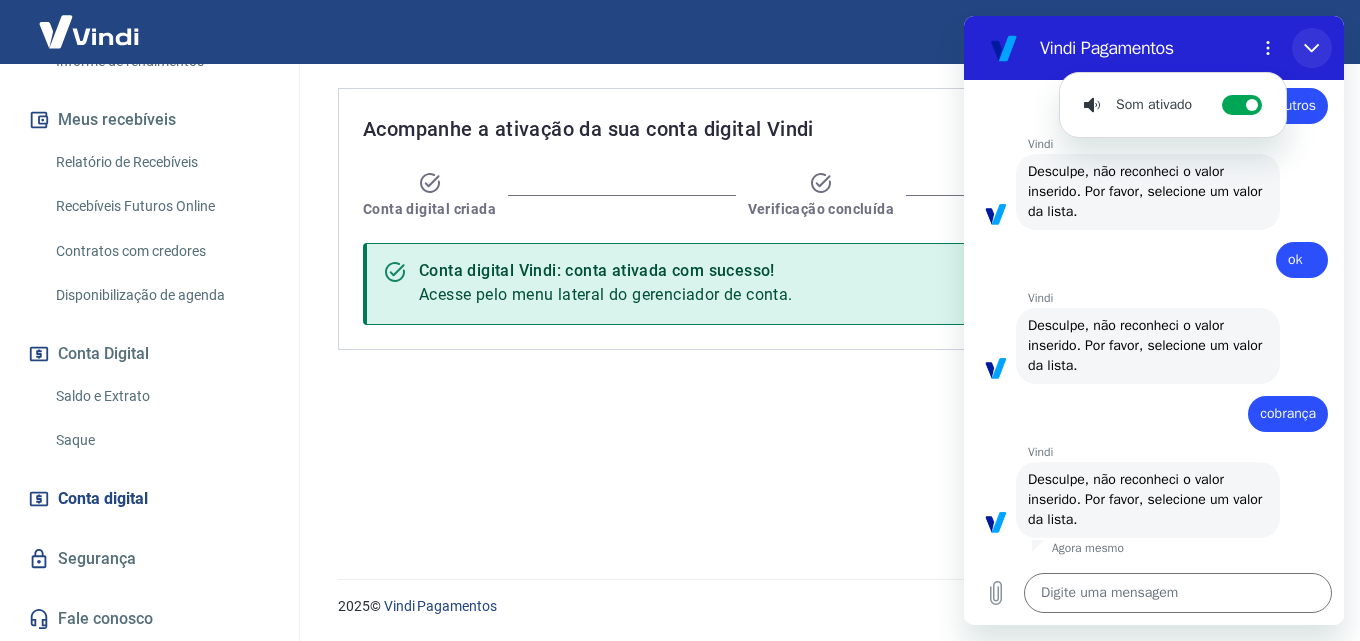 click 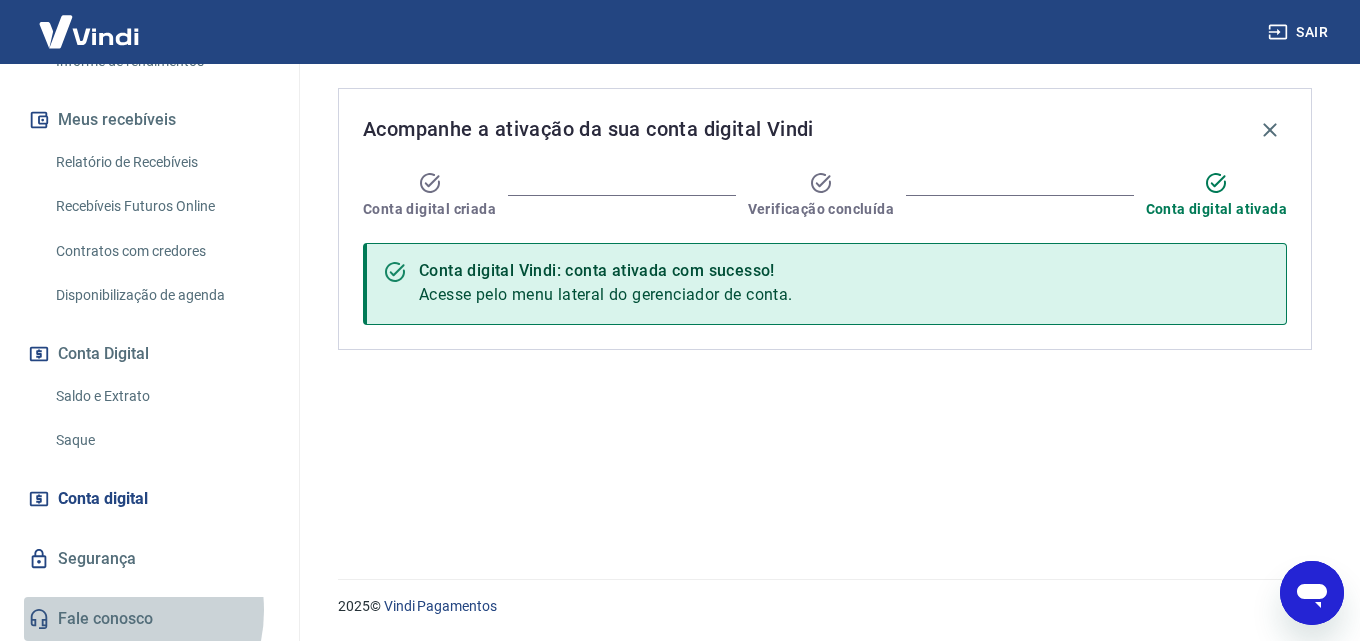 click on "Fale conosco" at bounding box center (149, 619) 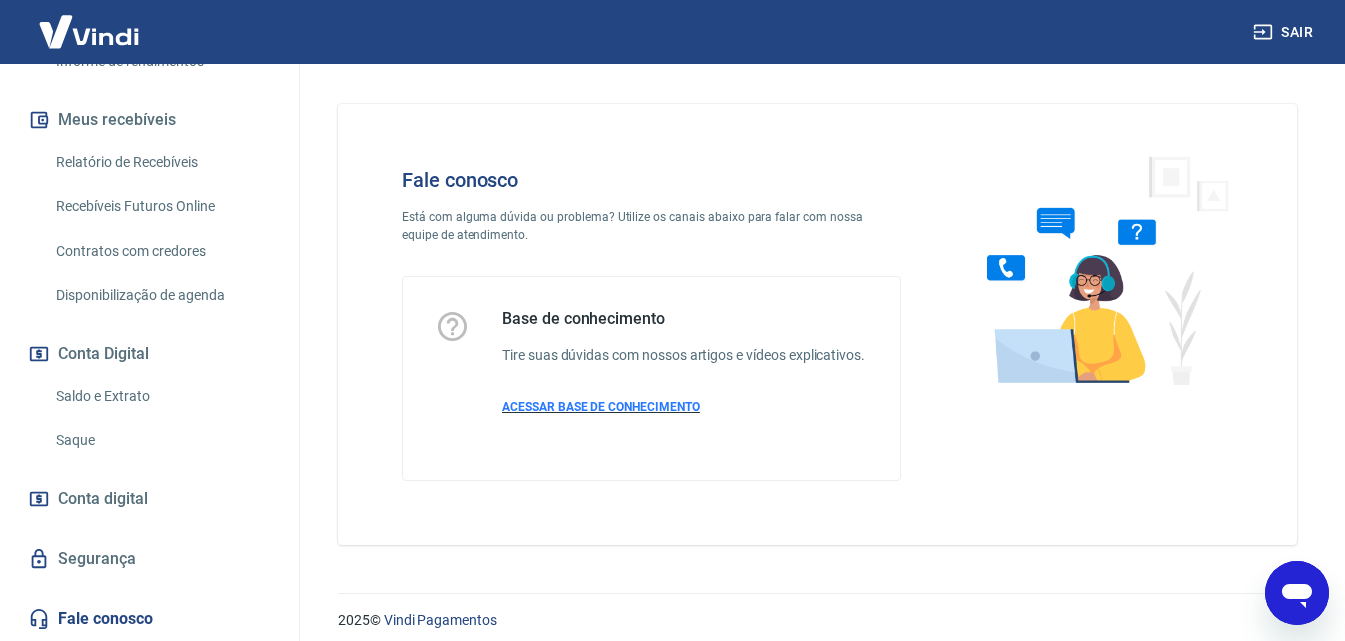 click on "ACESSAR BASE DE CONHECIMENTO" at bounding box center (601, 407) 